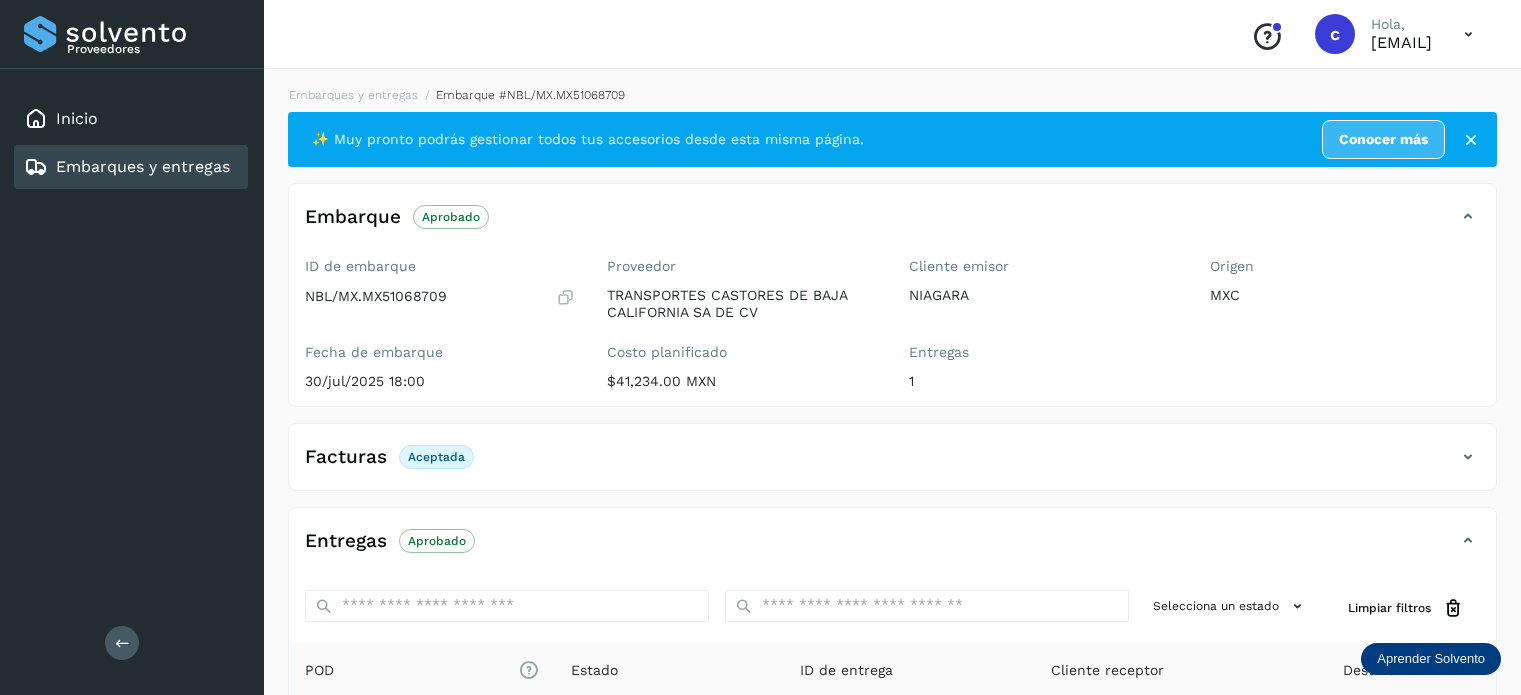 scroll, scrollTop: 0, scrollLeft: 0, axis: both 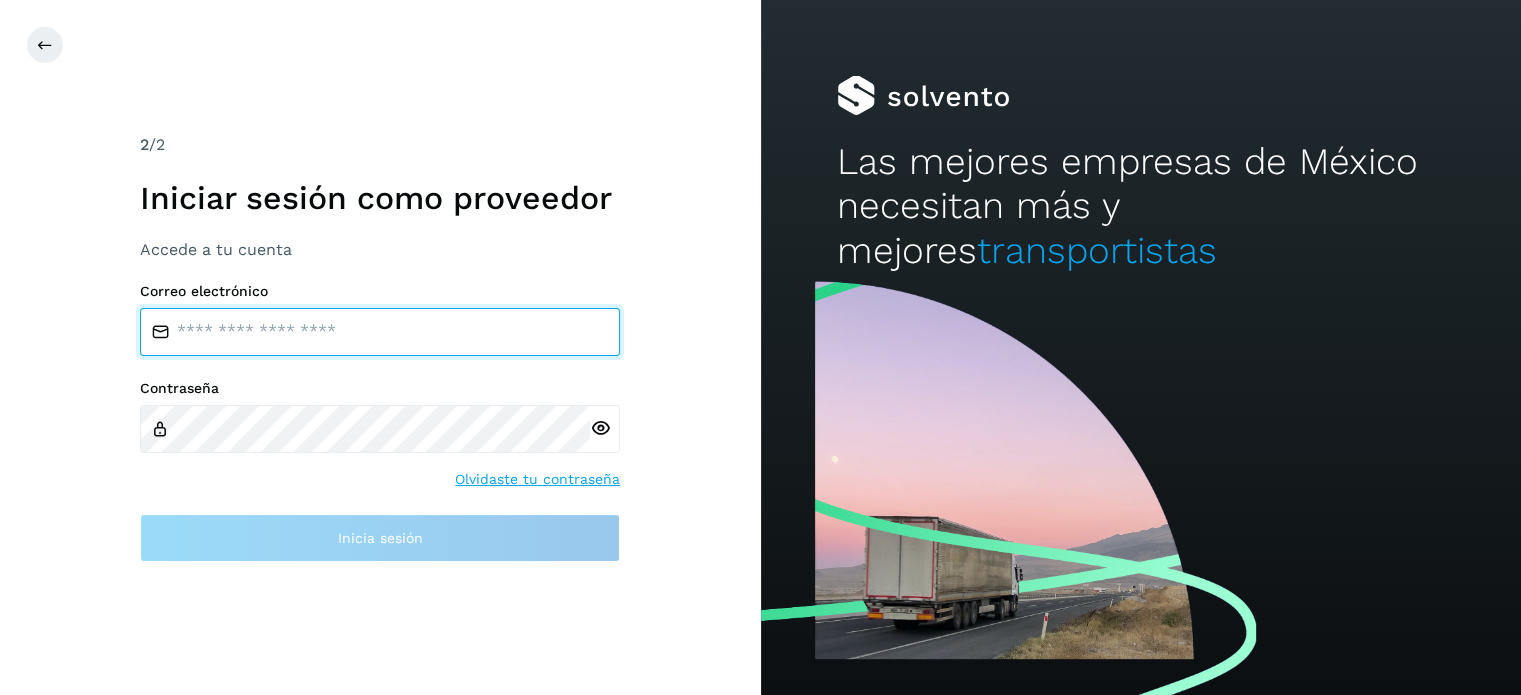 type on "**********" 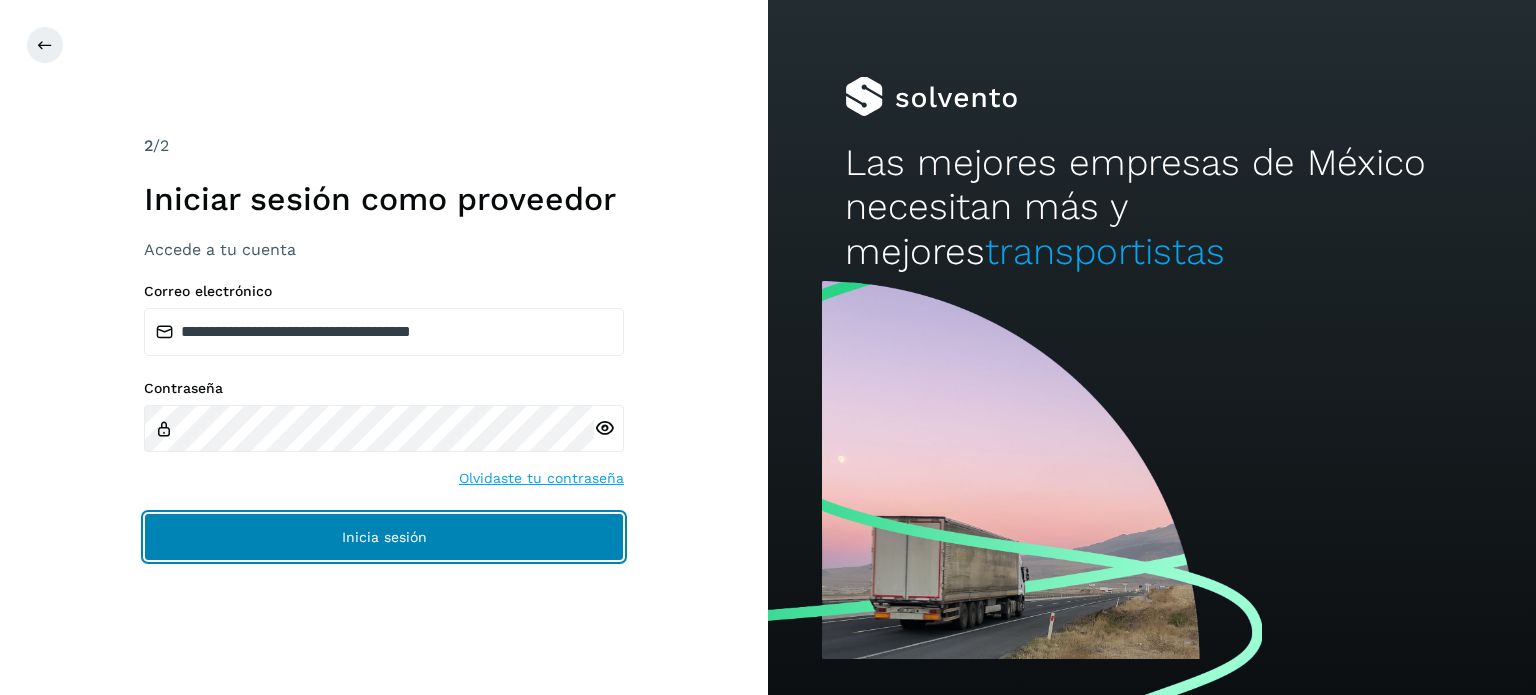 click on "Inicia sesión" at bounding box center [384, 537] 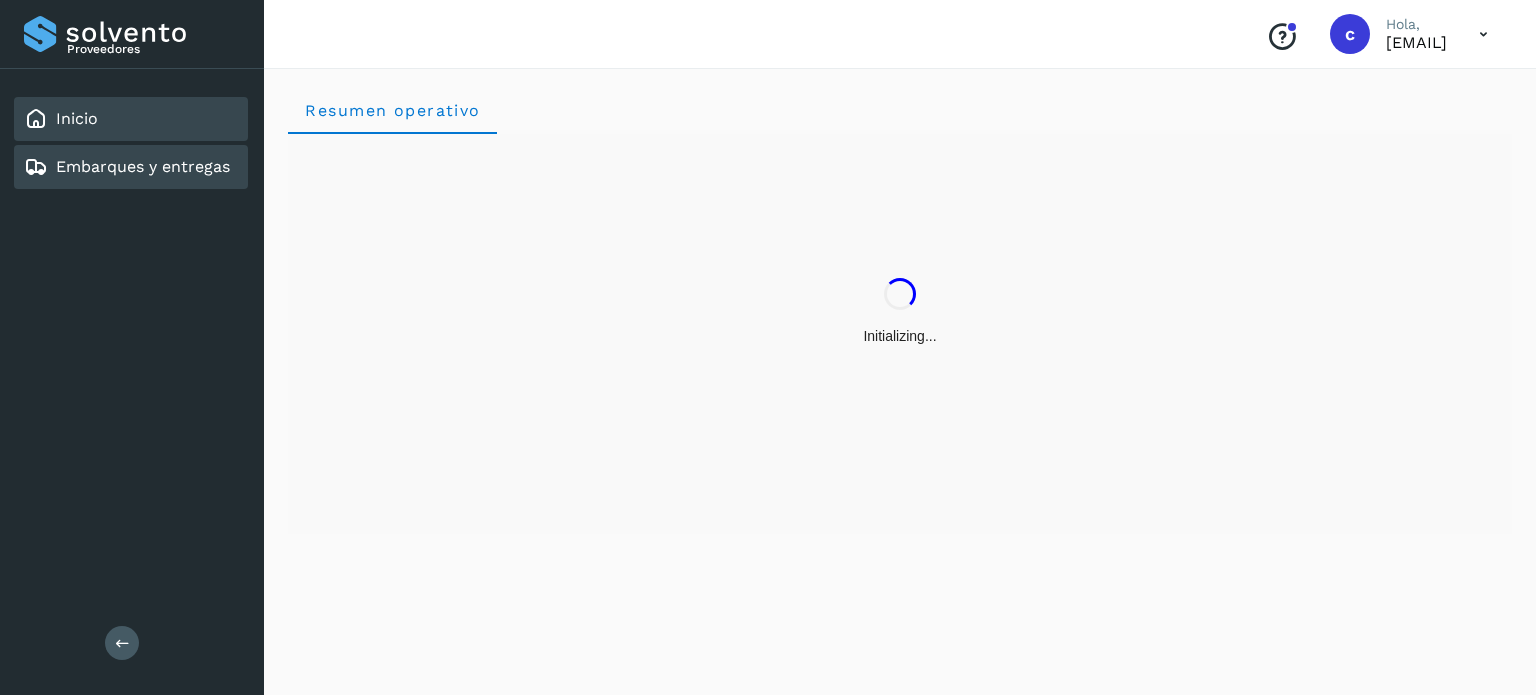 drag, startPoint x: 157, startPoint y: 175, endPoint x: 247, endPoint y: 184, distance: 90.44888 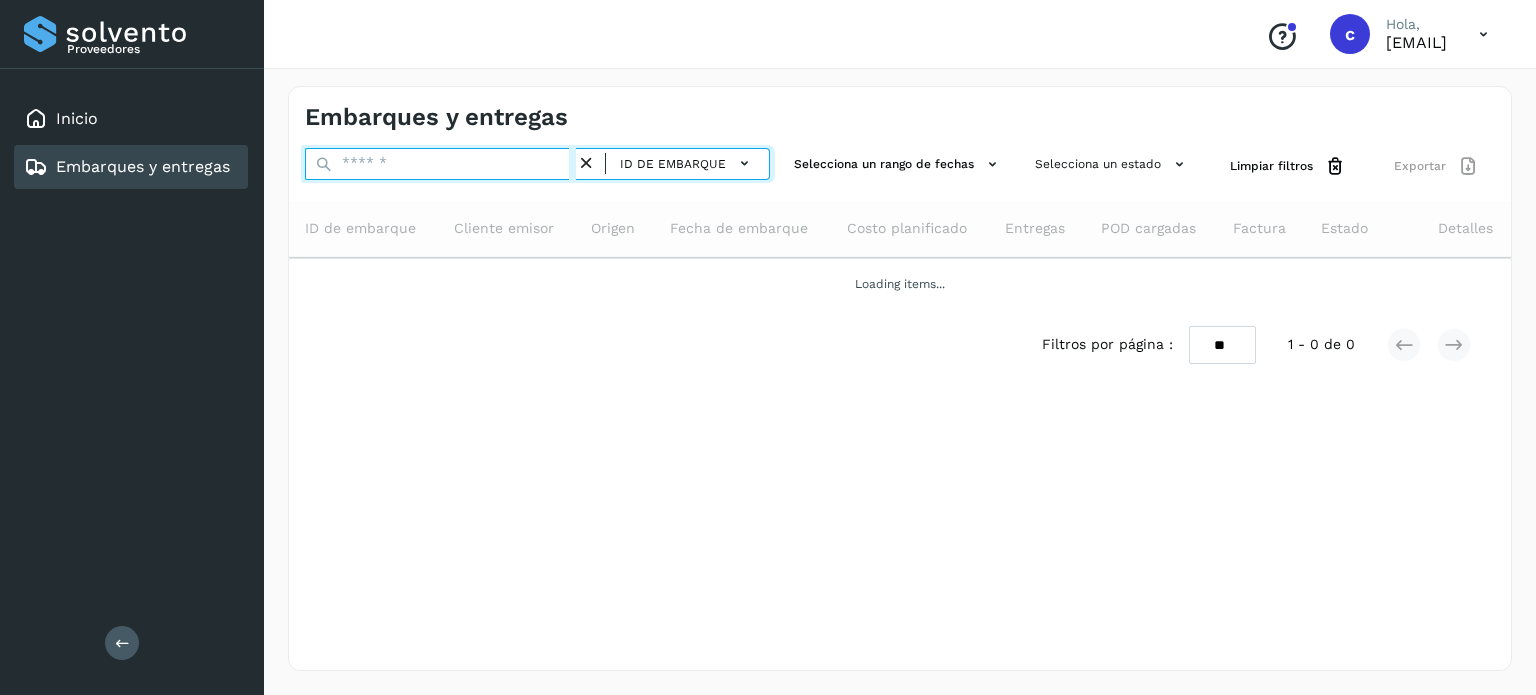 click at bounding box center (440, 164) 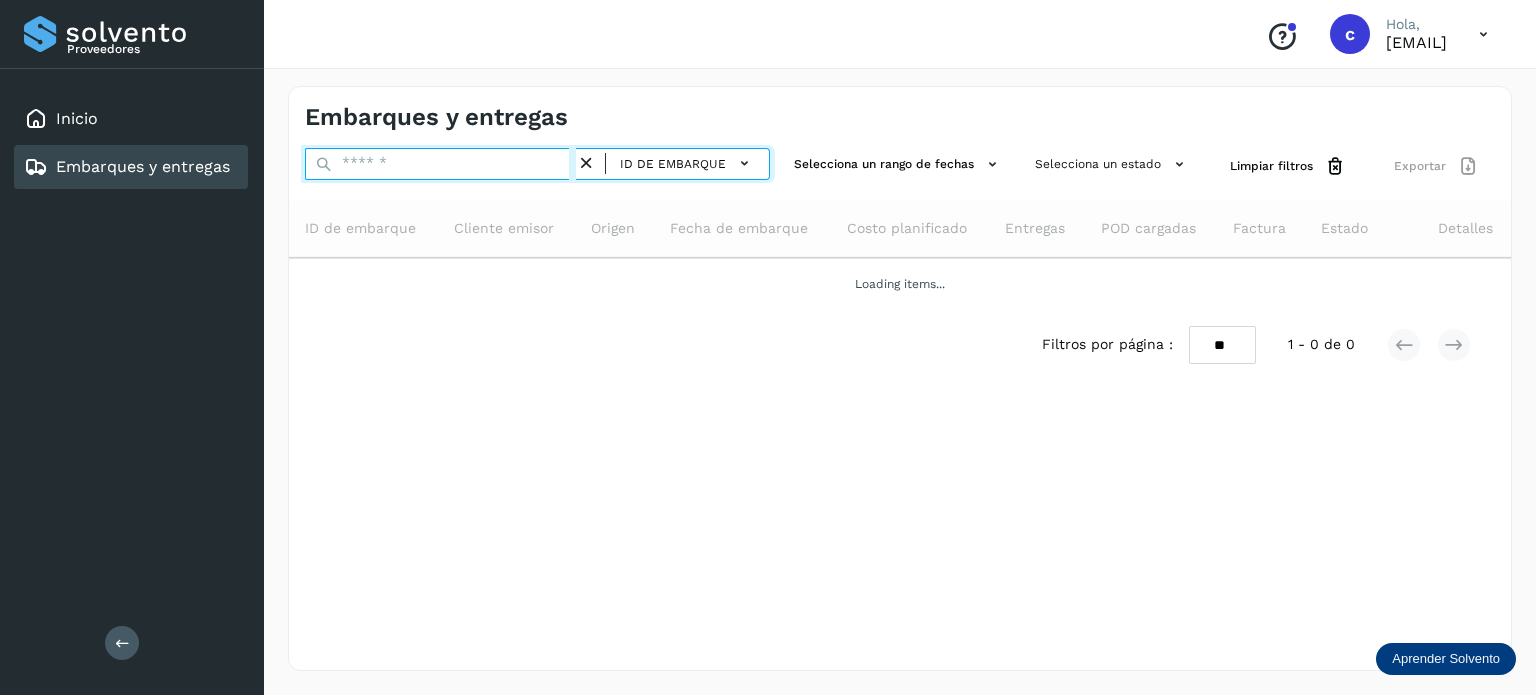 paste on "********" 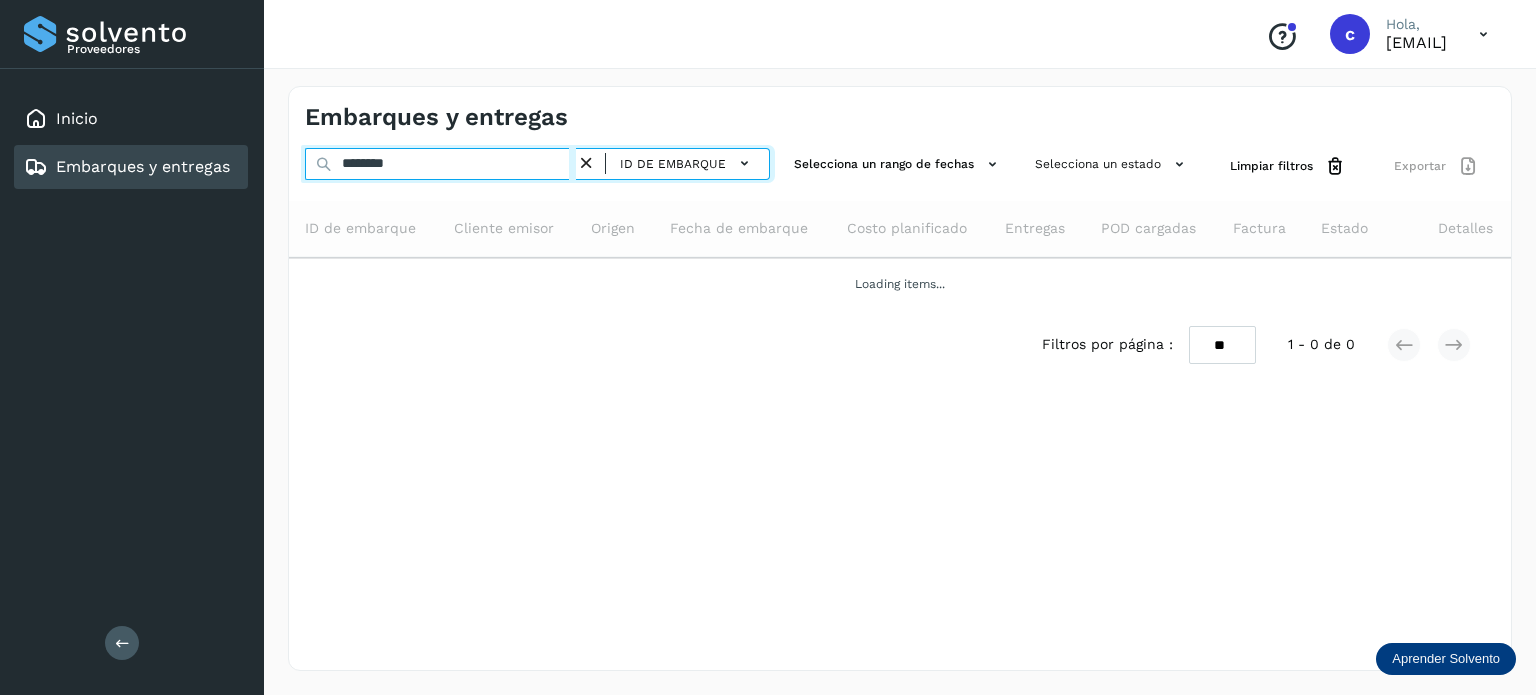 type on "********" 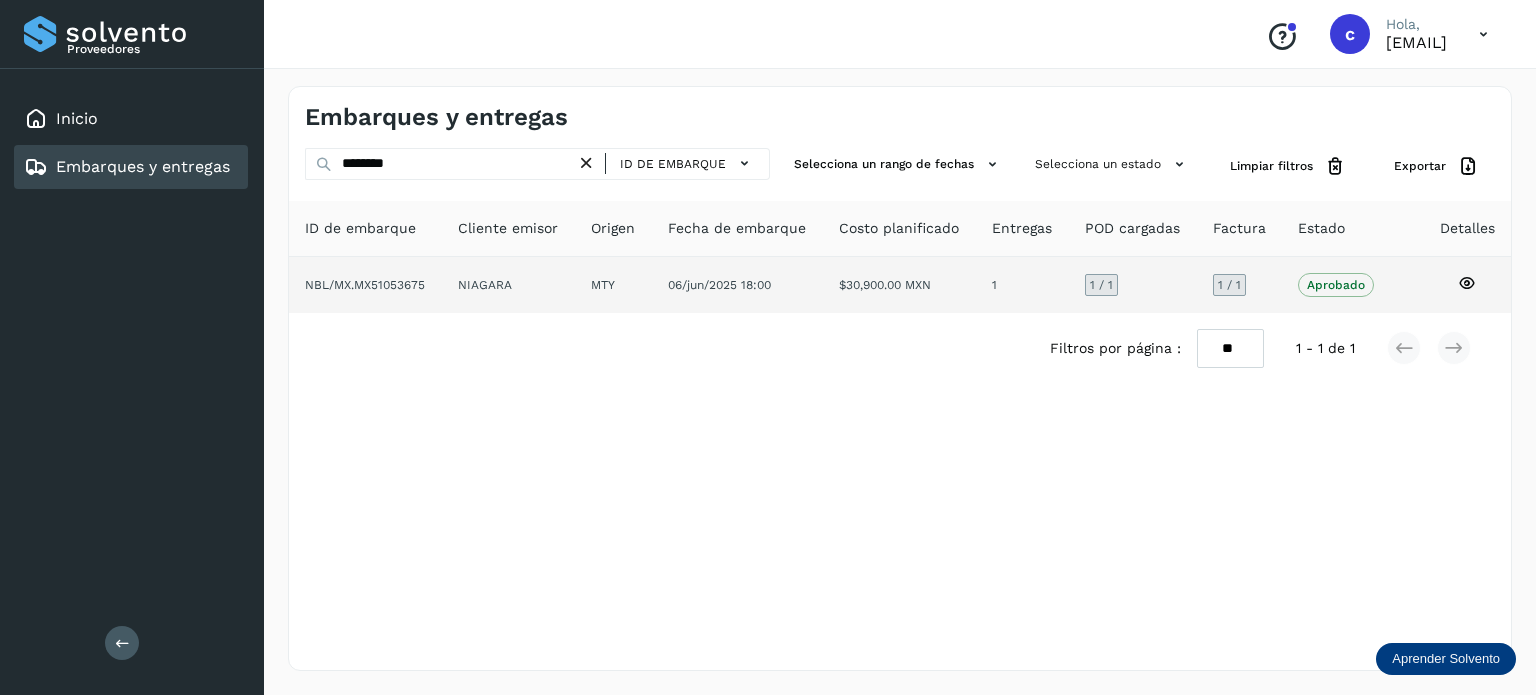 click 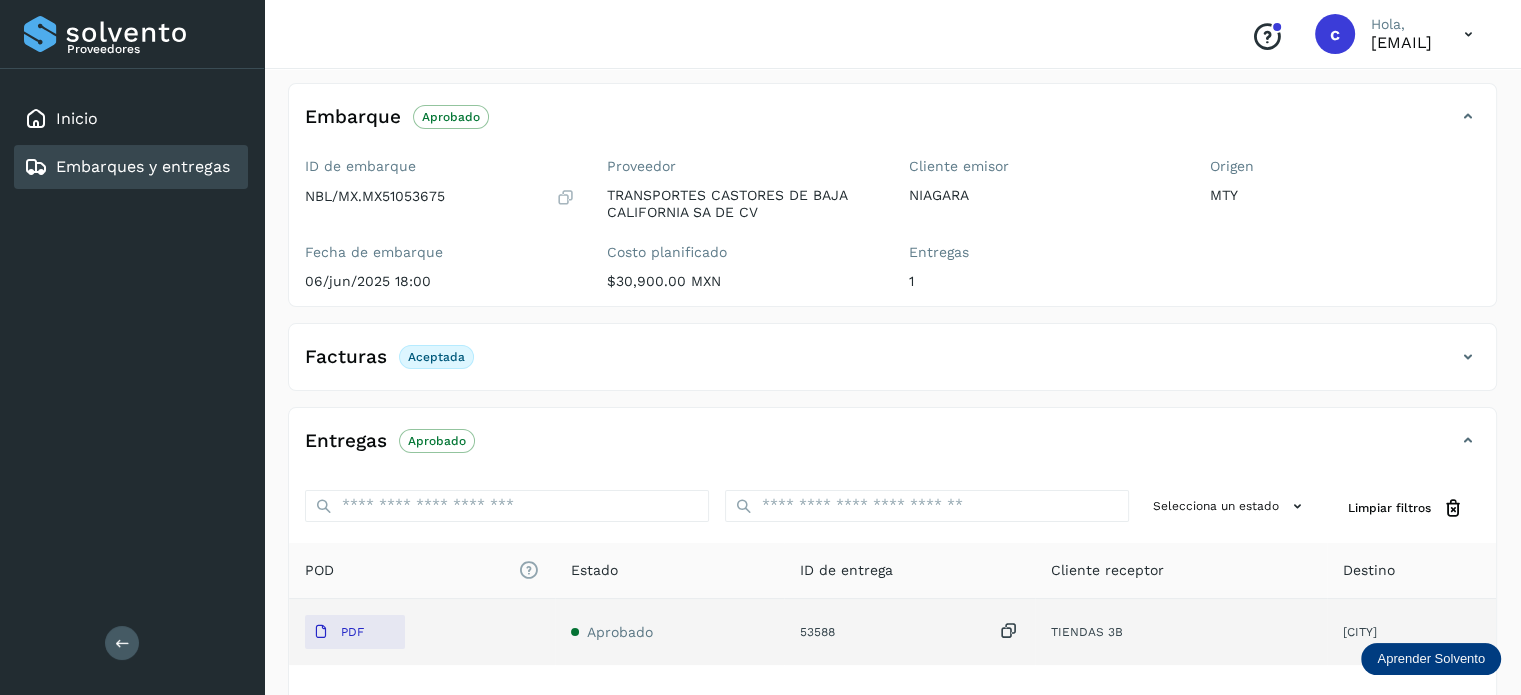 scroll, scrollTop: 264, scrollLeft: 0, axis: vertical 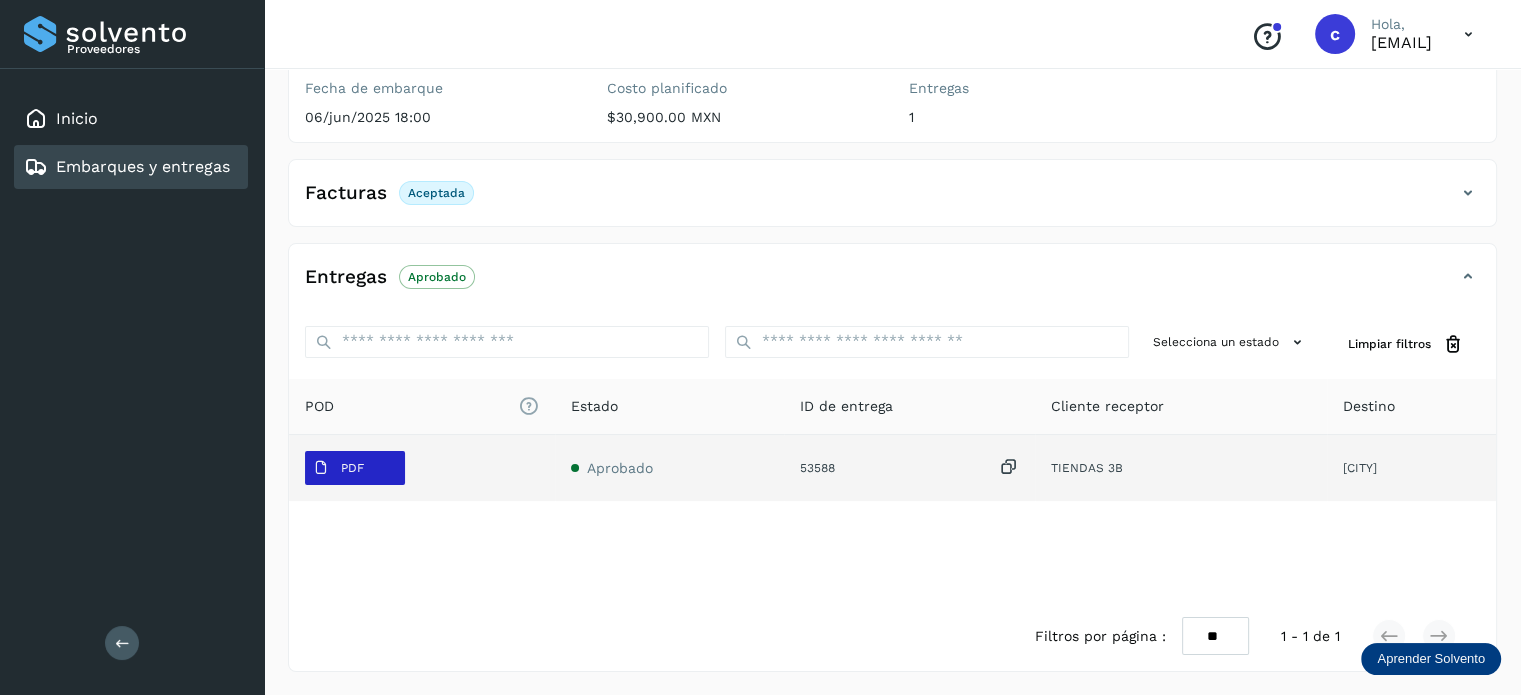 click on "PDF" at bounding box center [338, 468] 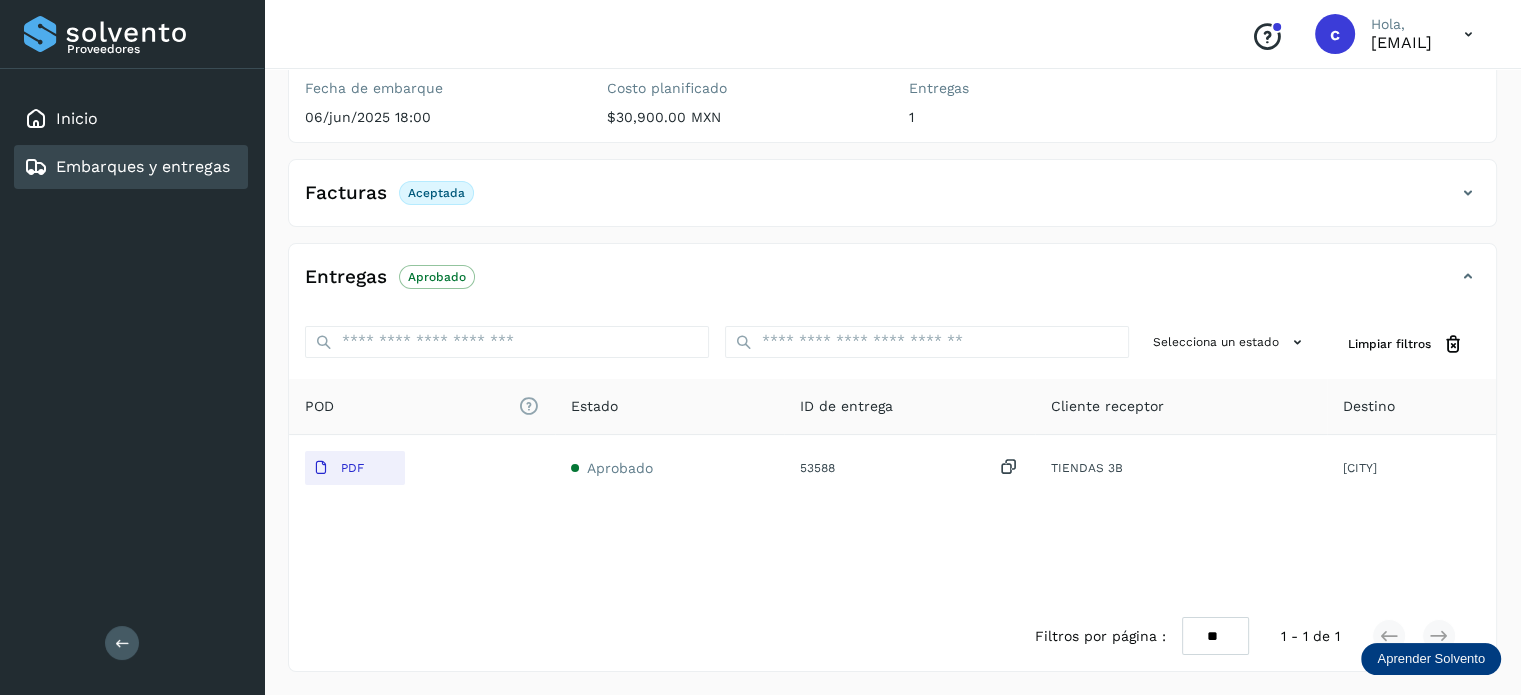 type 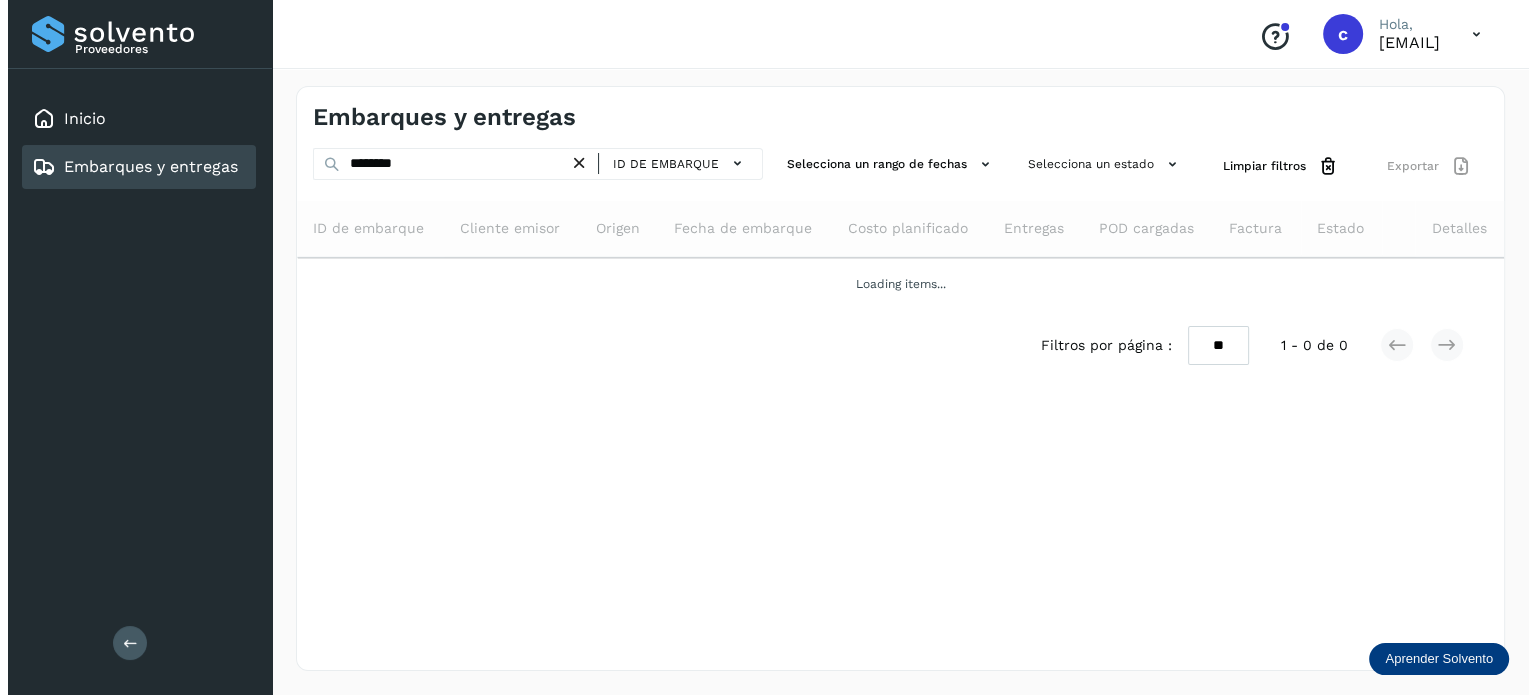 scroll, scrollTop: 0, scrollLeft: 0, axis: both 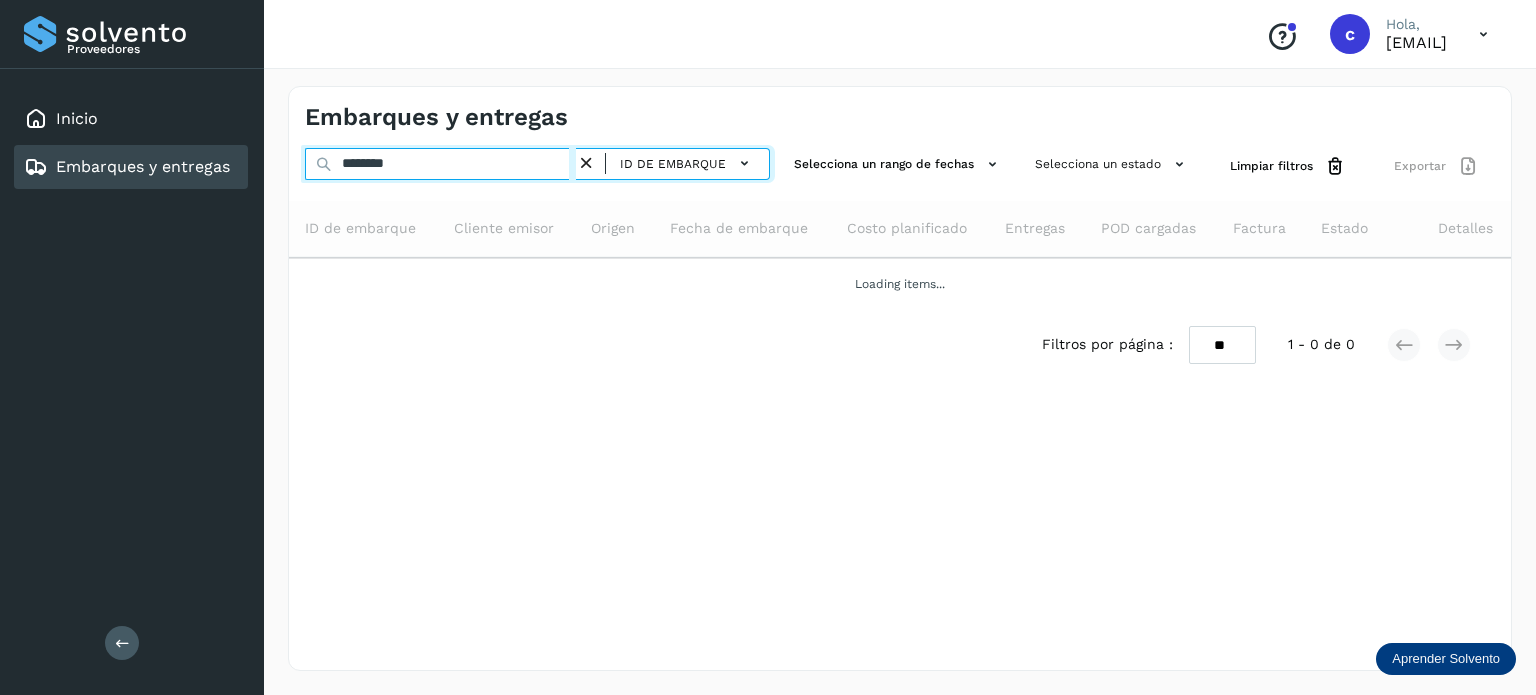 drag, startPoint x: 375, startPoint y: 162, endPoint x: 216, endPoint y: 156, distance: 159.11317 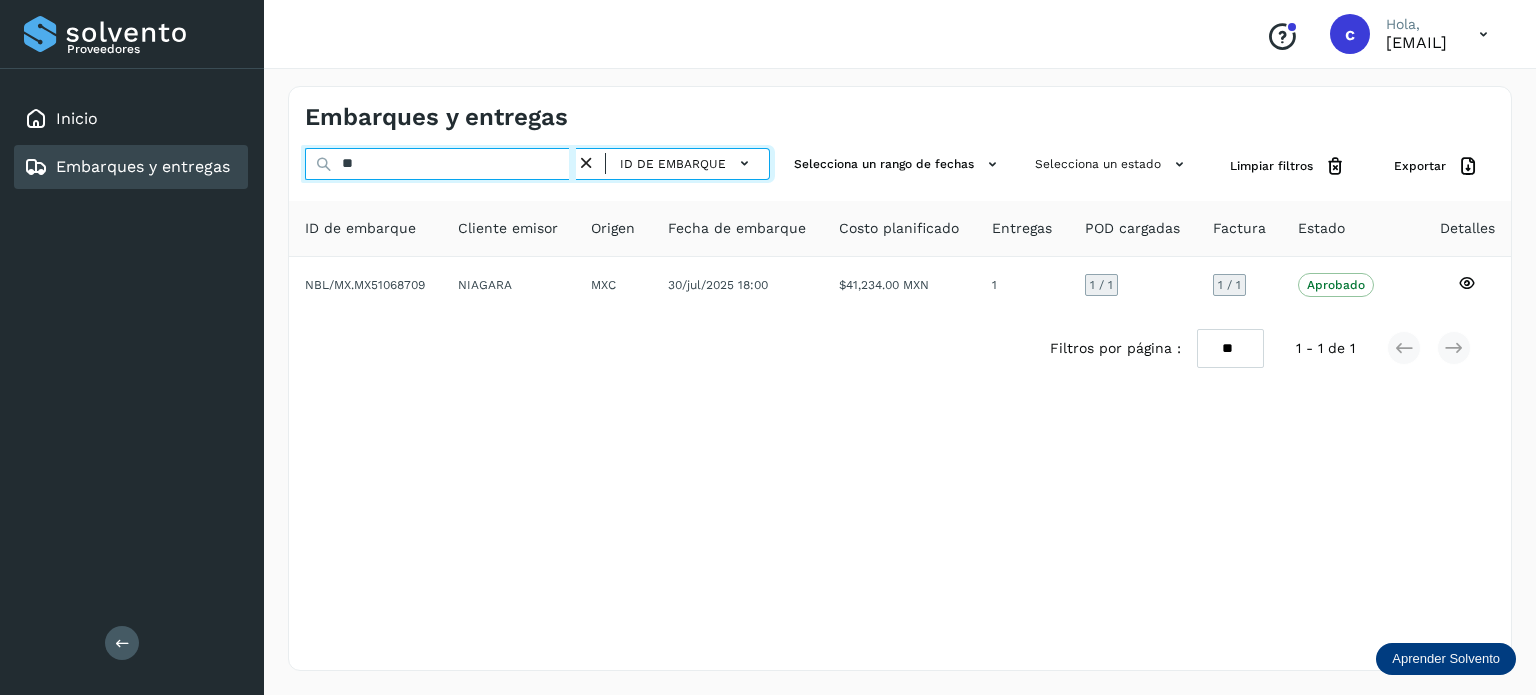 type on "*" 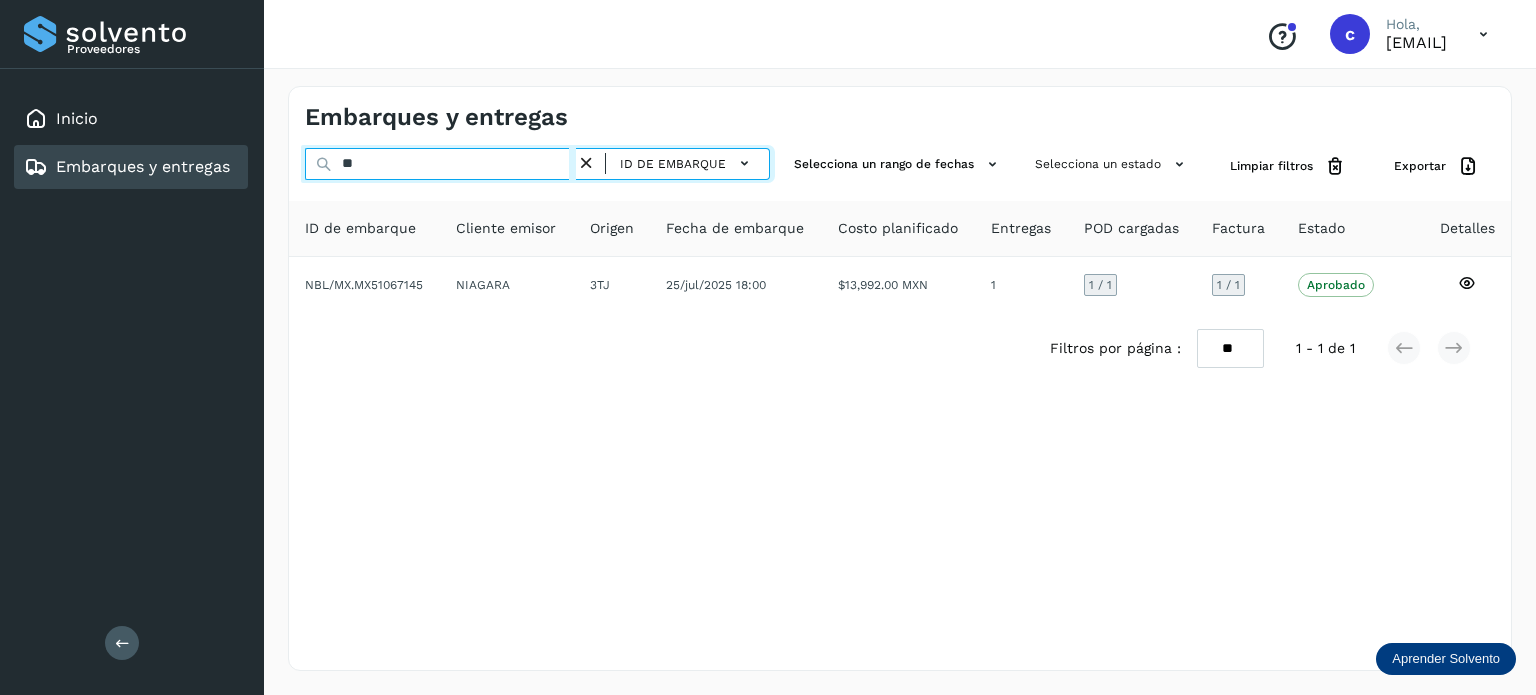 type on "*" 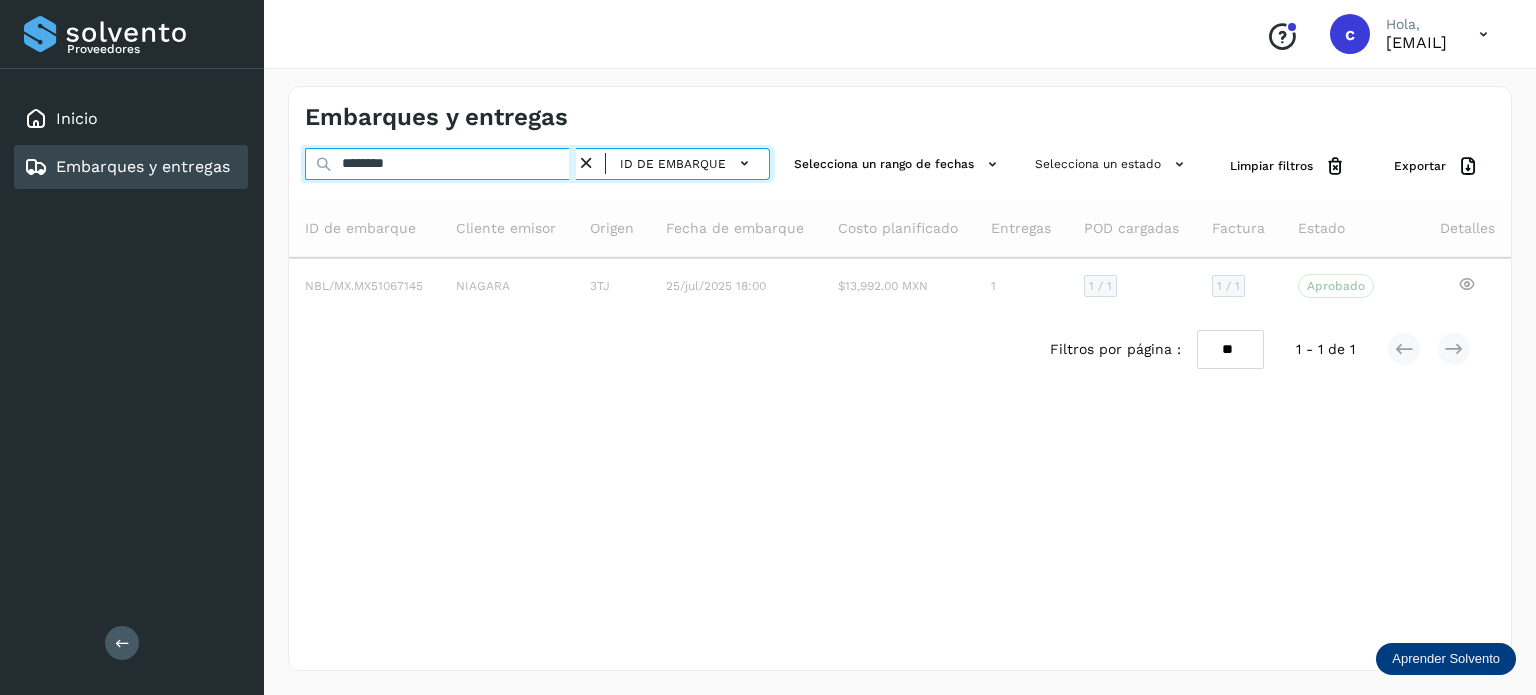 type on "********" 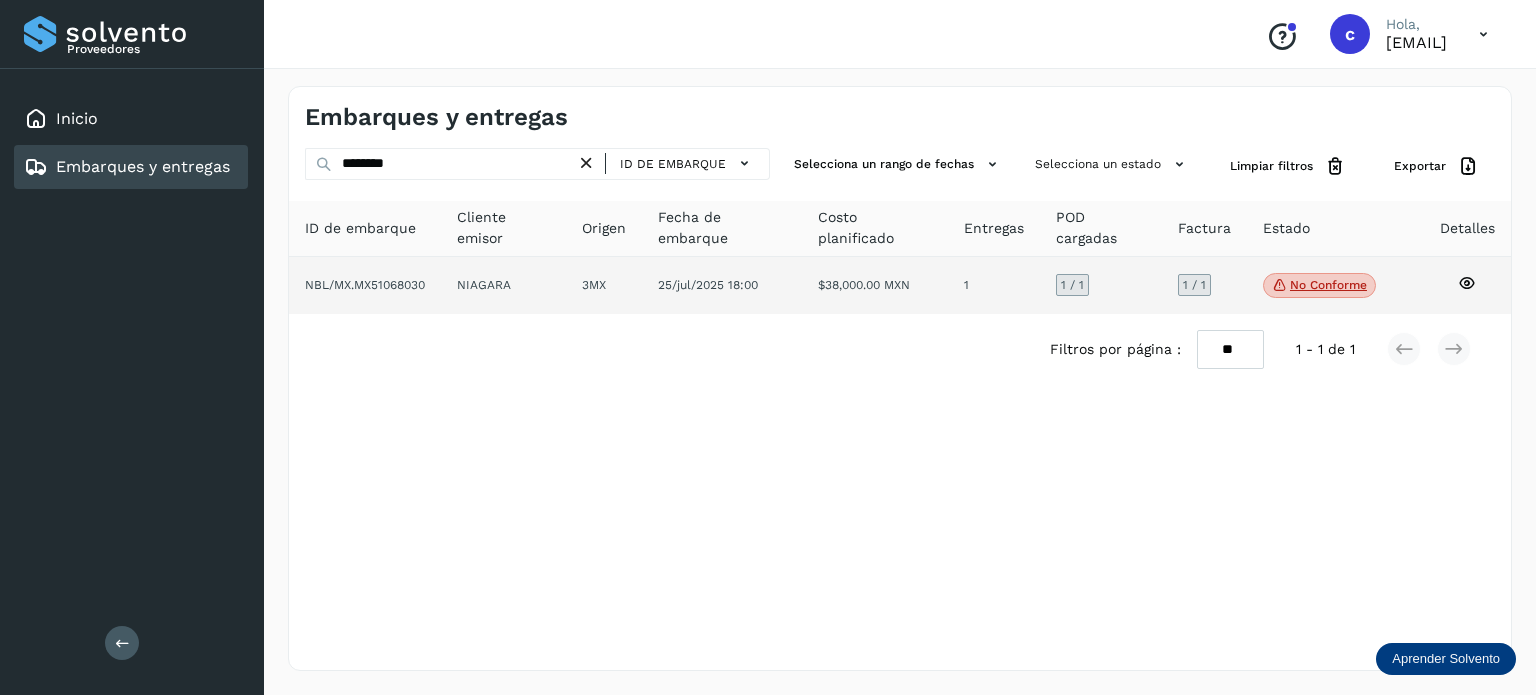 click on "No conforme" 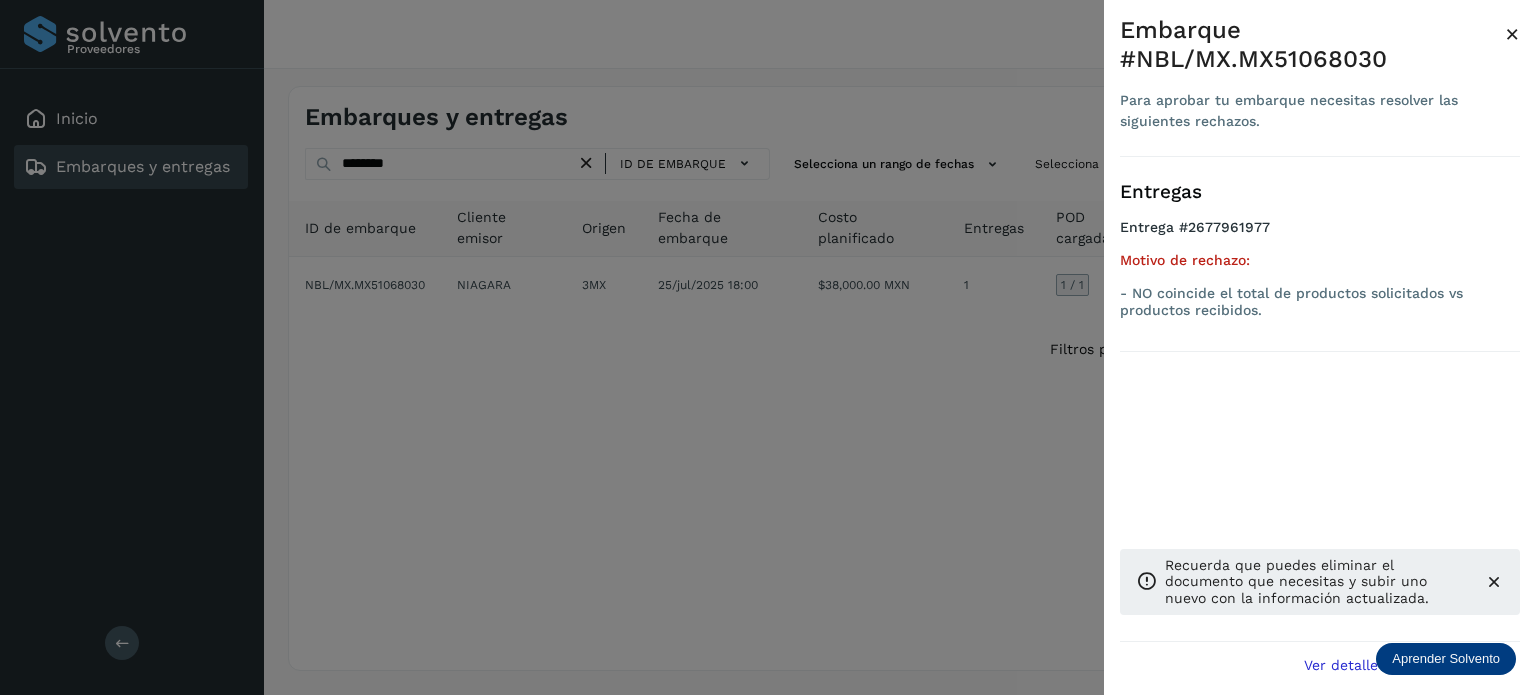 drag, startPoint x: 512, startPoint y: 620, endPoint x: 515, endPoint y: 583, distance: 37.12142 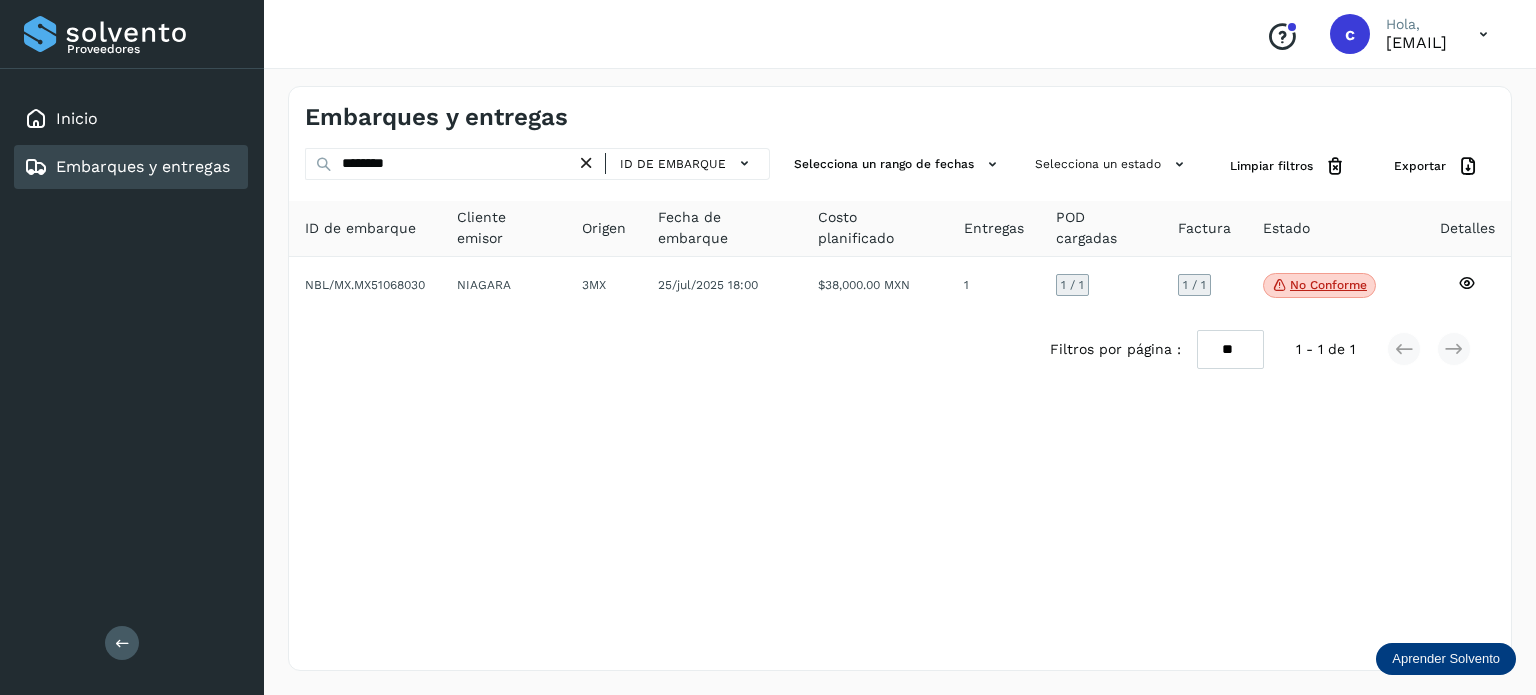 click on "Embarques y entregas" at bounding box center (127, 167) 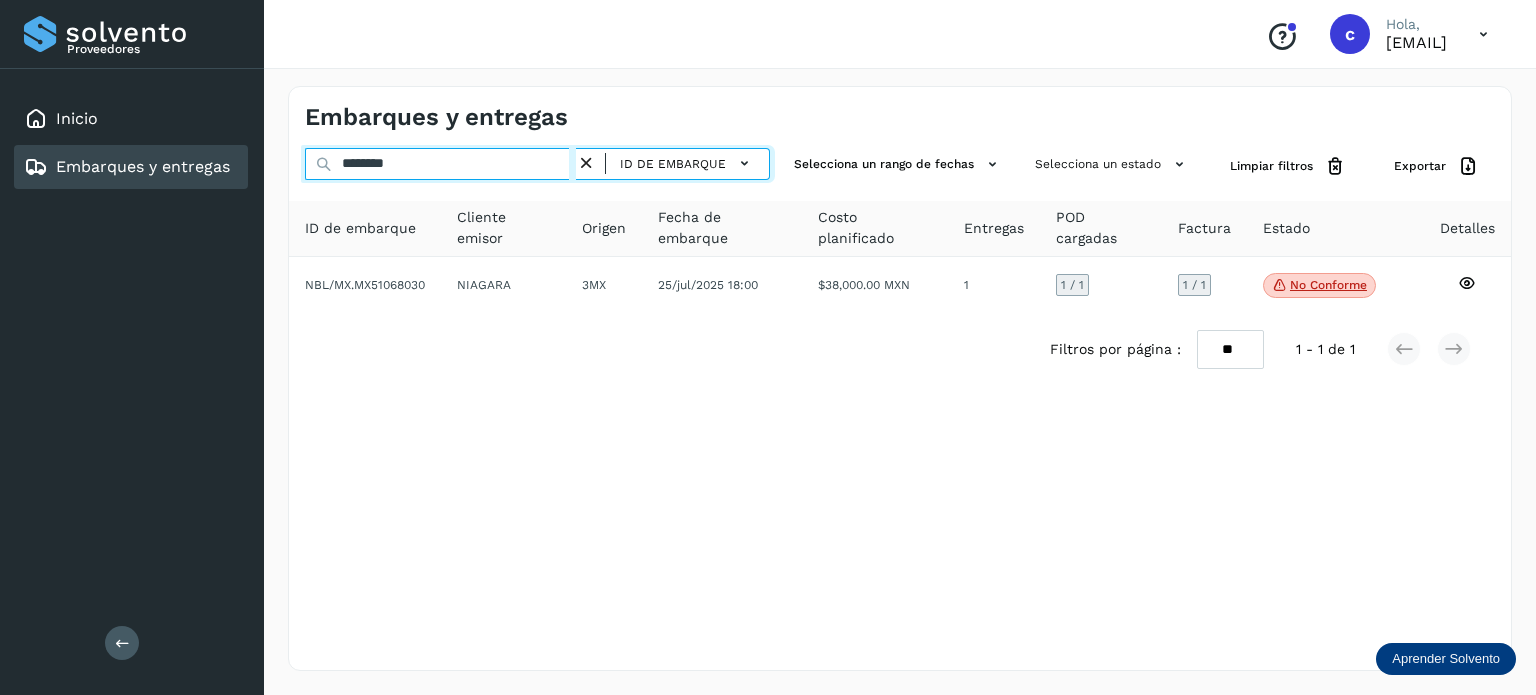 drag, startPoint x: 433, startPoint y: 165, endPoint x: 184, endPoint y: 151, distance: 249.39326 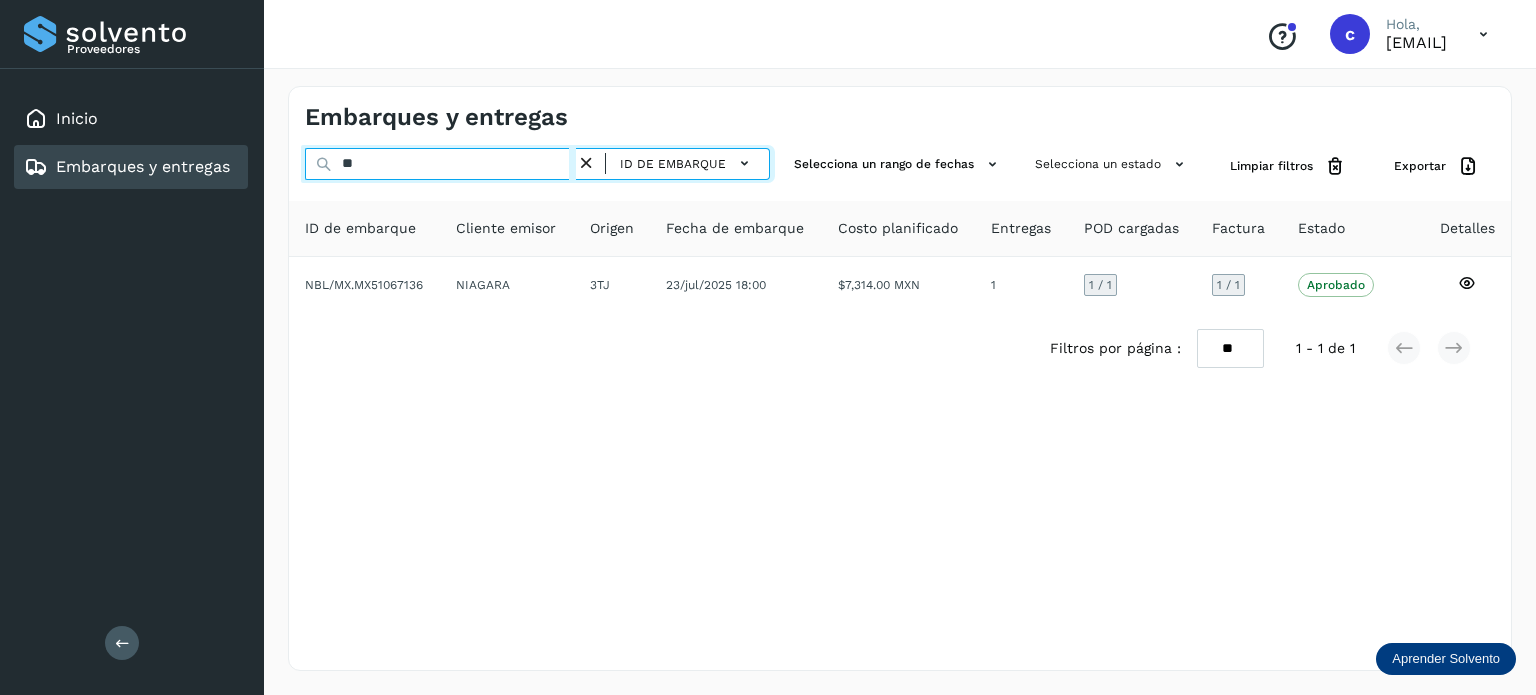 type on "*" 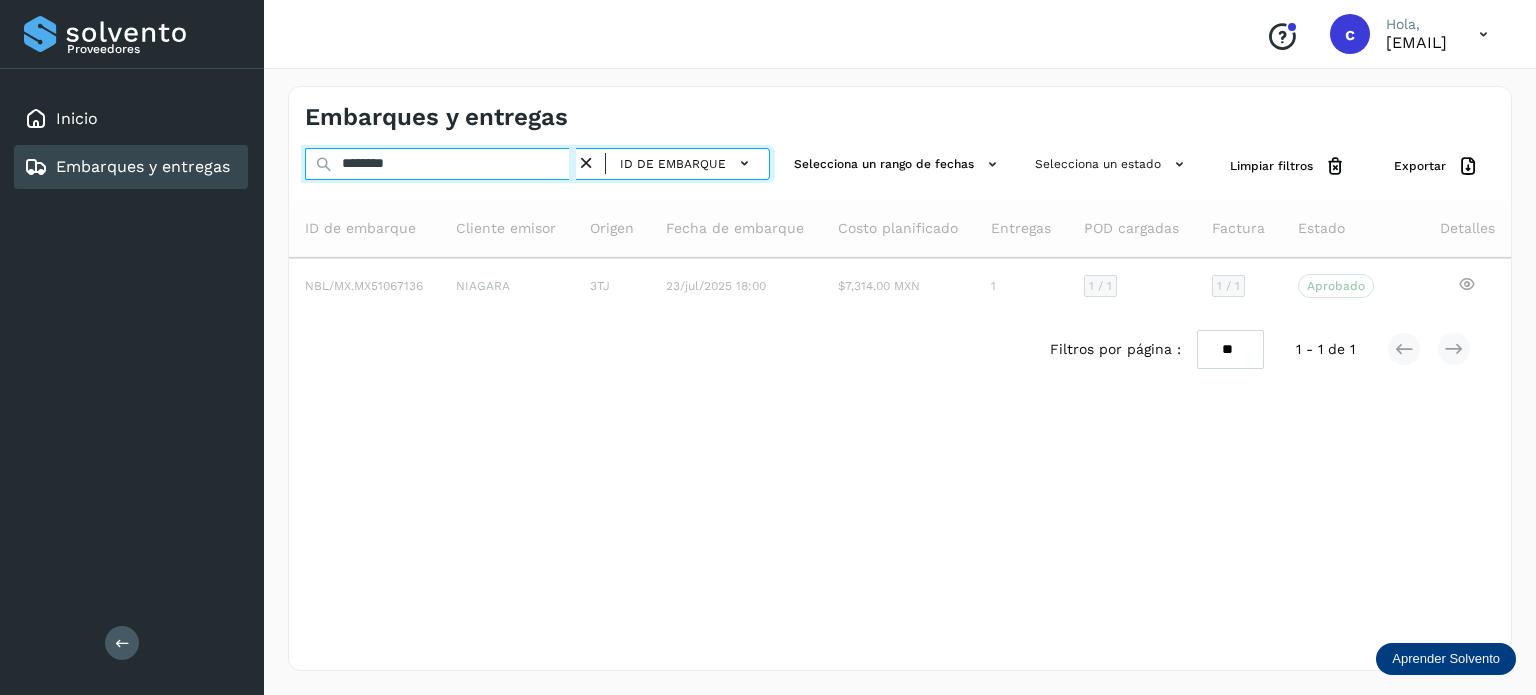 type on "********" 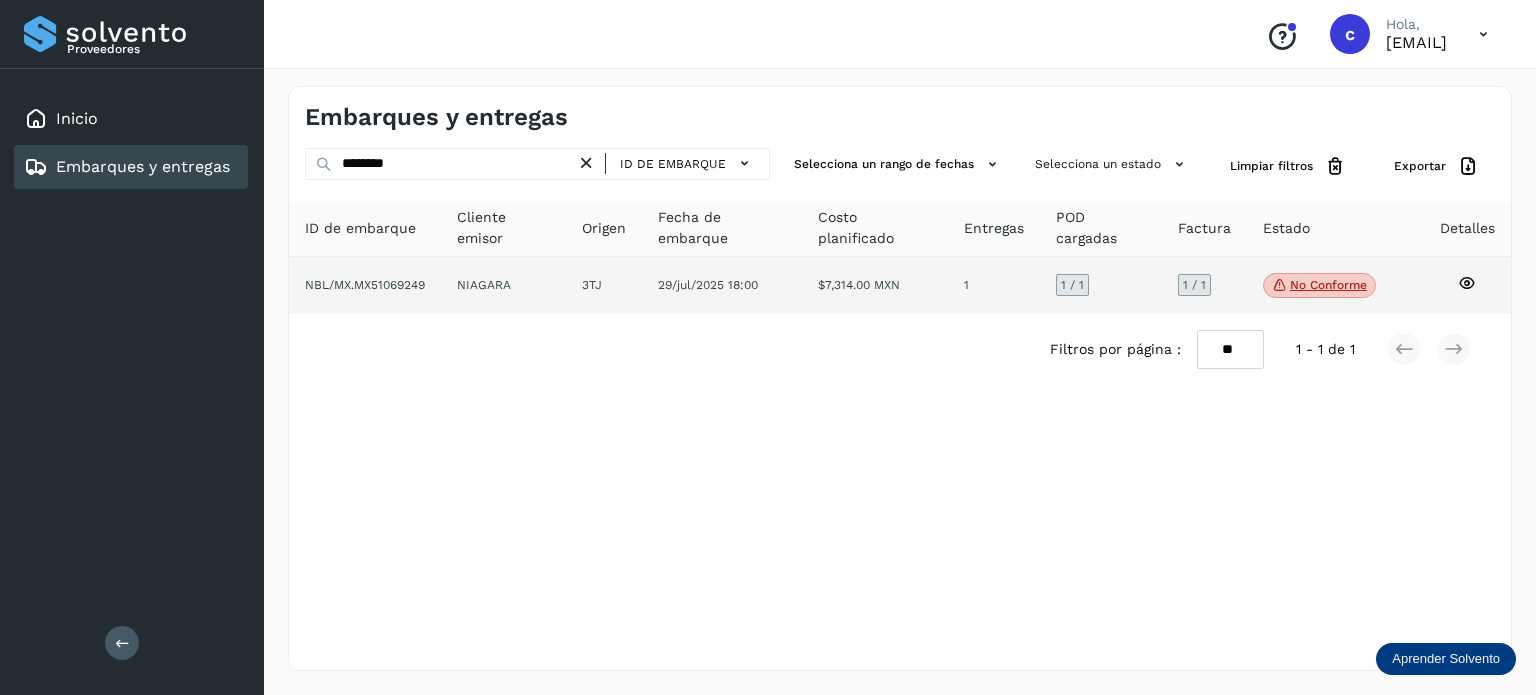 click on "No conforme" 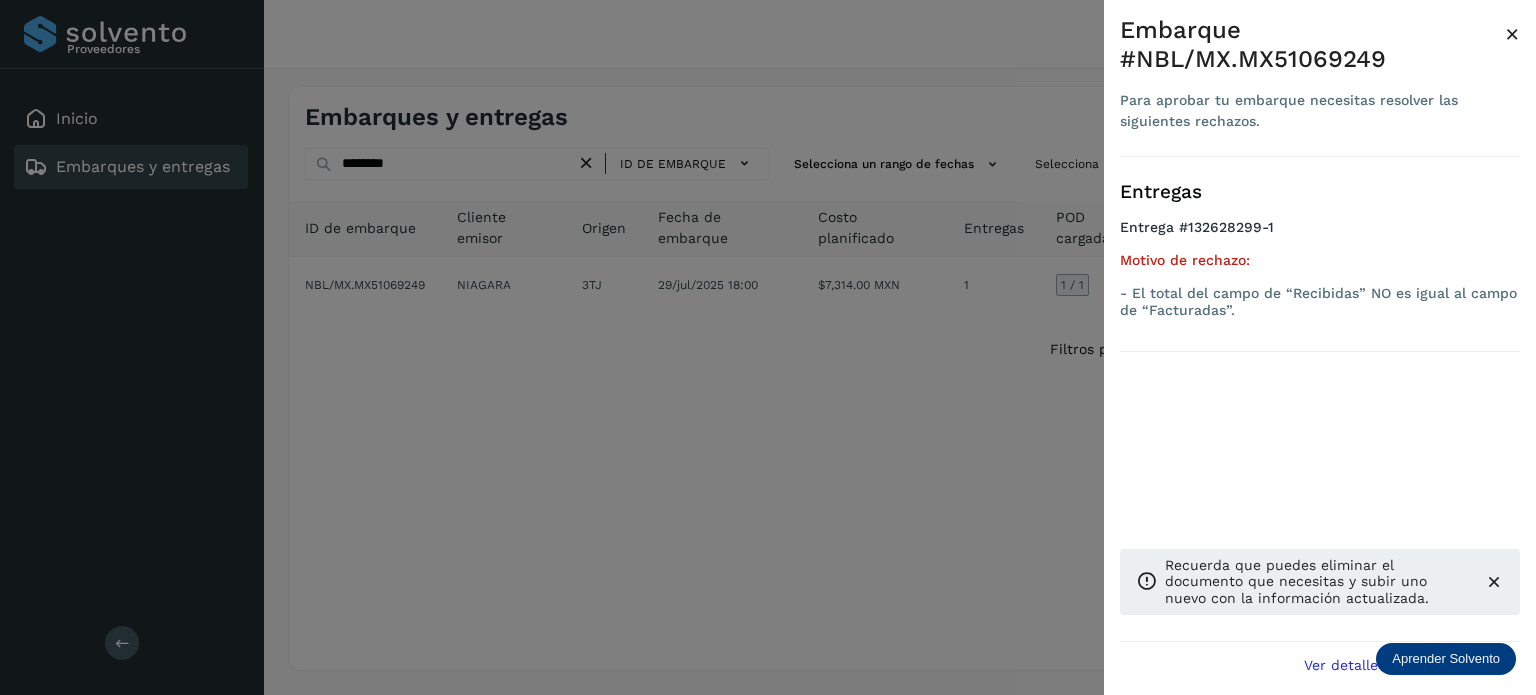 drag, startPoint x: 478, startPoint y: 327, endPoint x: 452, endPoint y: 326, distance: 26.019224 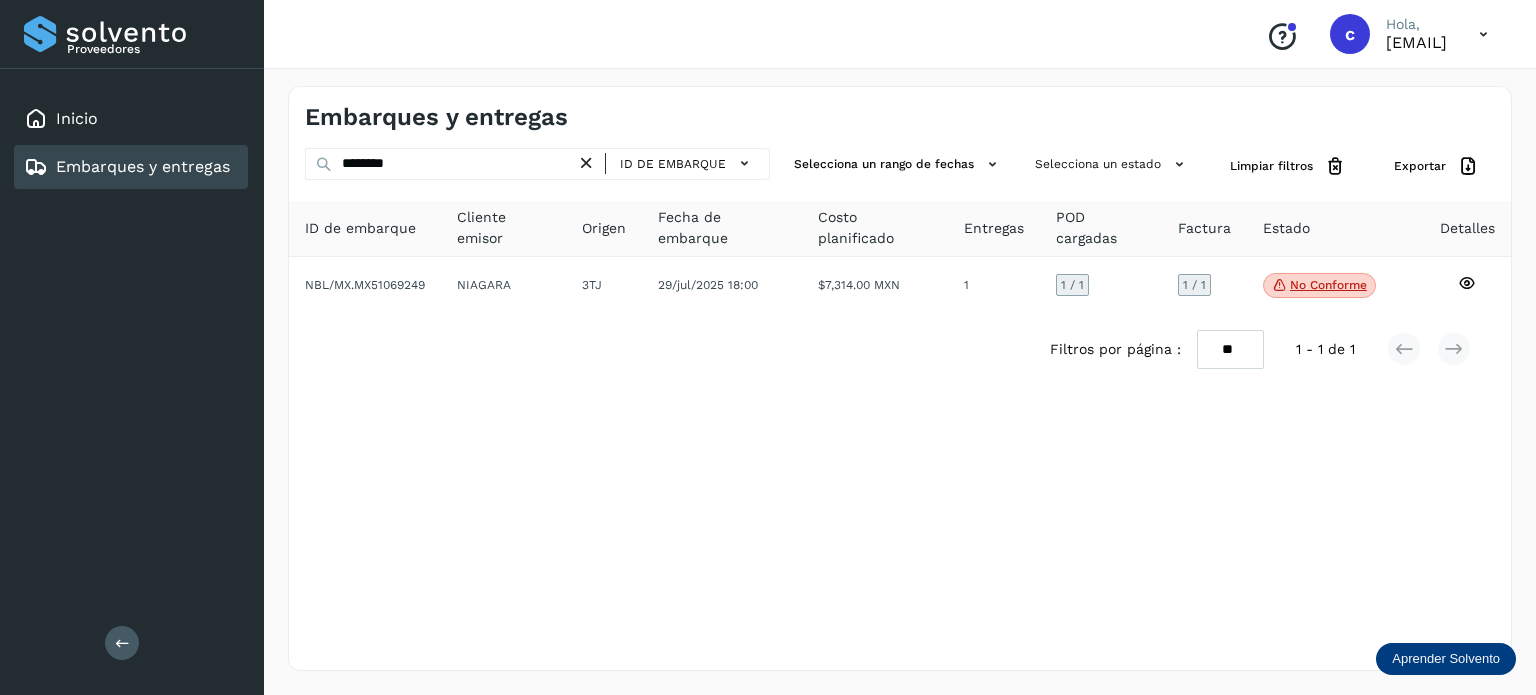 click on "Embarques y entregas" 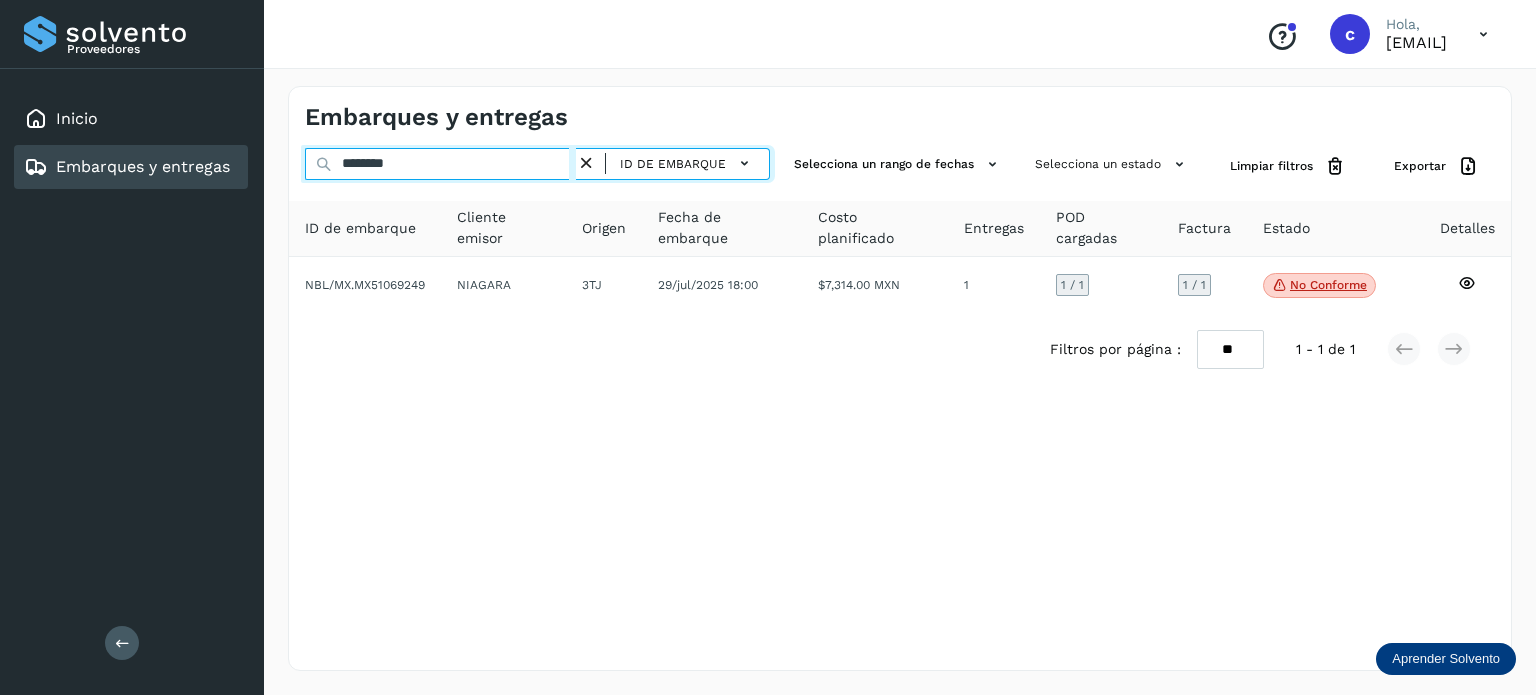 drag, startPoint x: 460, startPoint y: 162, endPoint x: 298, endPoint y: 158, distance: 162.04938 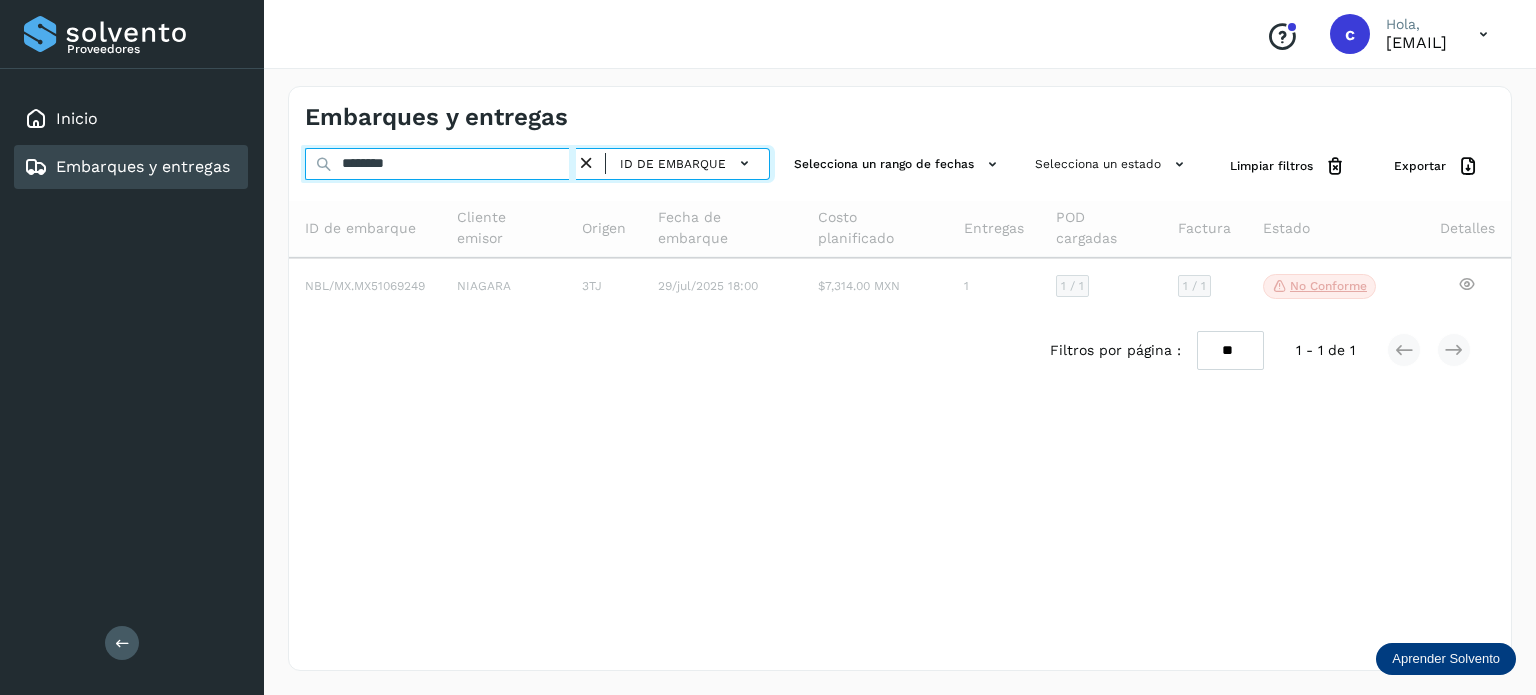 type on "********" 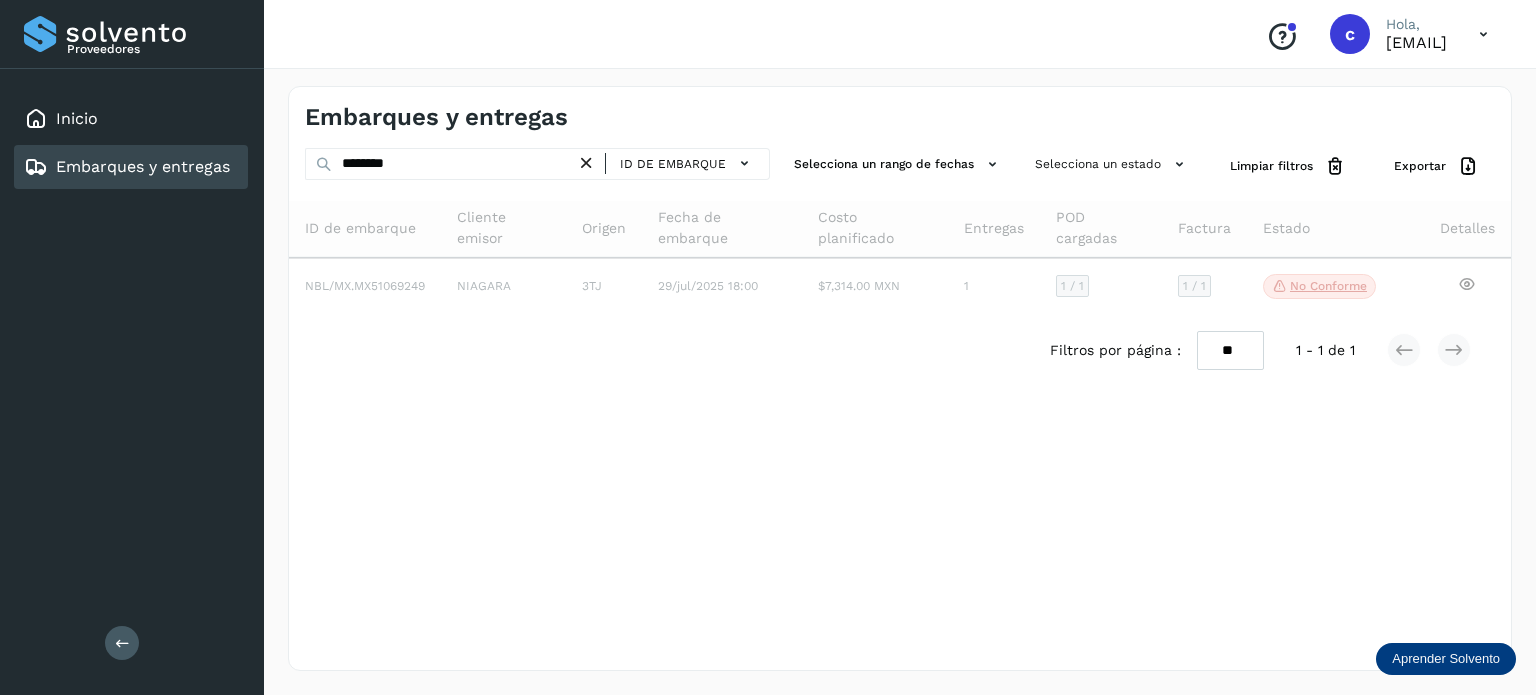 click on "Embarques y entregas ******** ID de embarque Selecciona un rango de fechas  Selecciona un estado Limpiar filtros Exportar ID de embarque Cliente emisor Origen Fecha de embarque Costo planificado Entregas POD cargadas Factura Estado Detalles NBL/MX.MX51069249 NIAGARA 3TJ 29/jul/2025 18:00  $7,314.00 MXN  1 1  / 1 1 / 1 No conforme
Verifica el estado de la factura o entregas asociadas a este embarque
Filtros por página : ** ** ** 1 - 1 de 1" at bounding box center [900, 378] 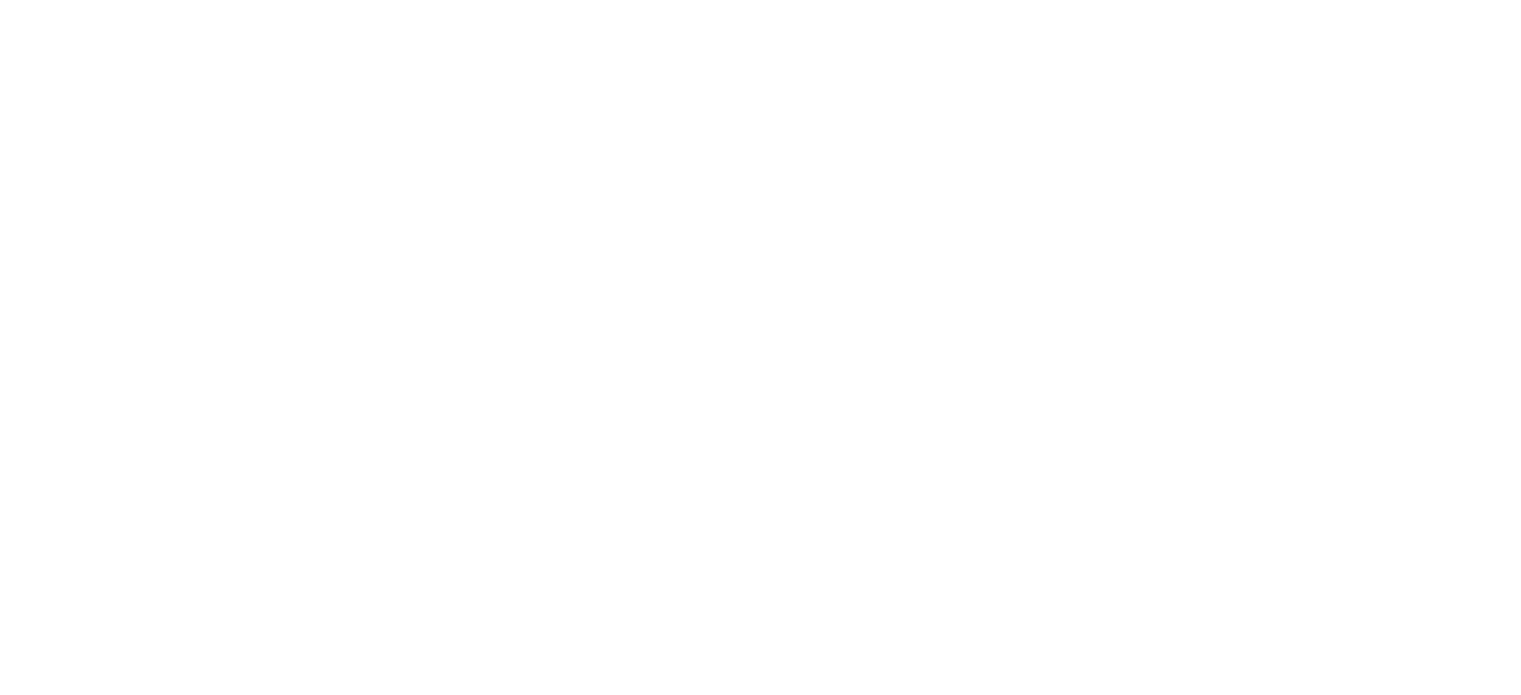 scroll, scrollTop: 0, scrollLeft: 0, axis: both 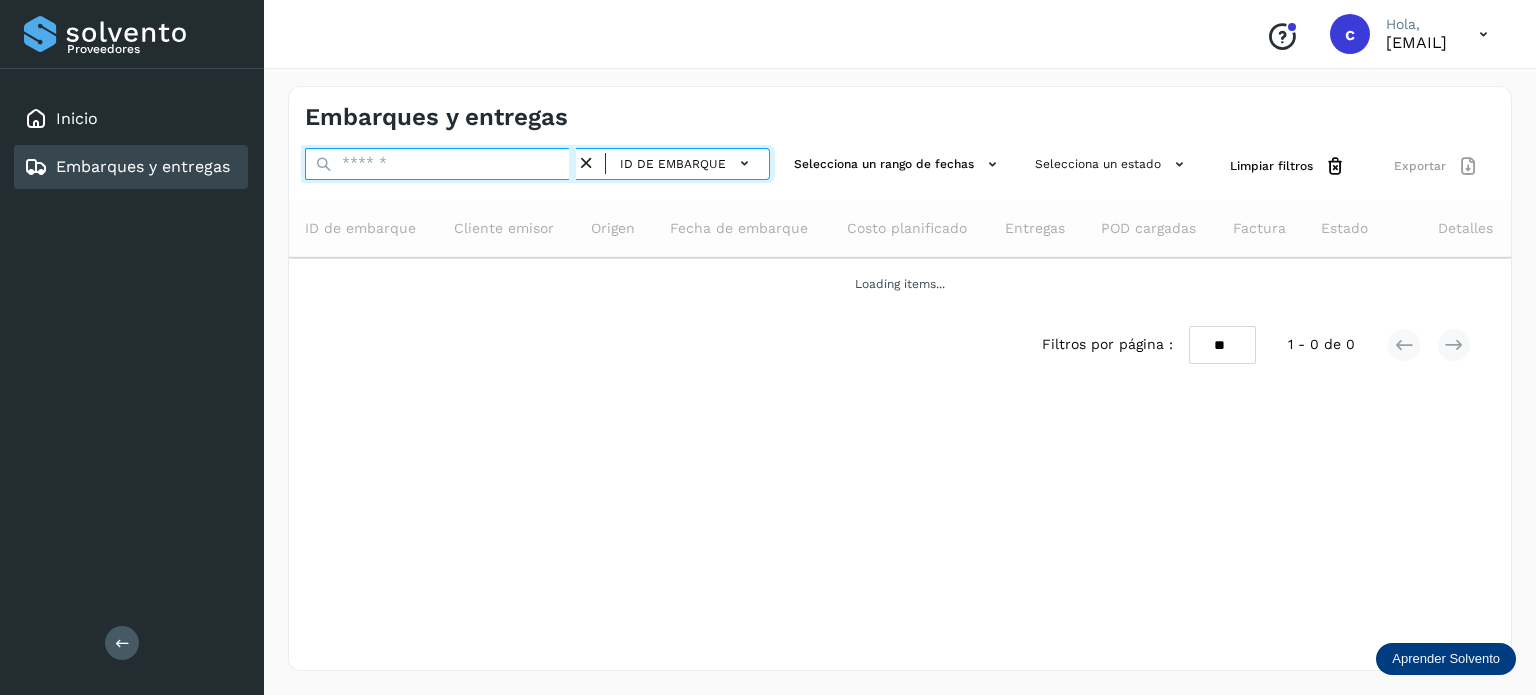 drag, startPoint x: 384, startPoint y: 168, endPoint x: 374, endPoint y: 161, distance: 12.206555 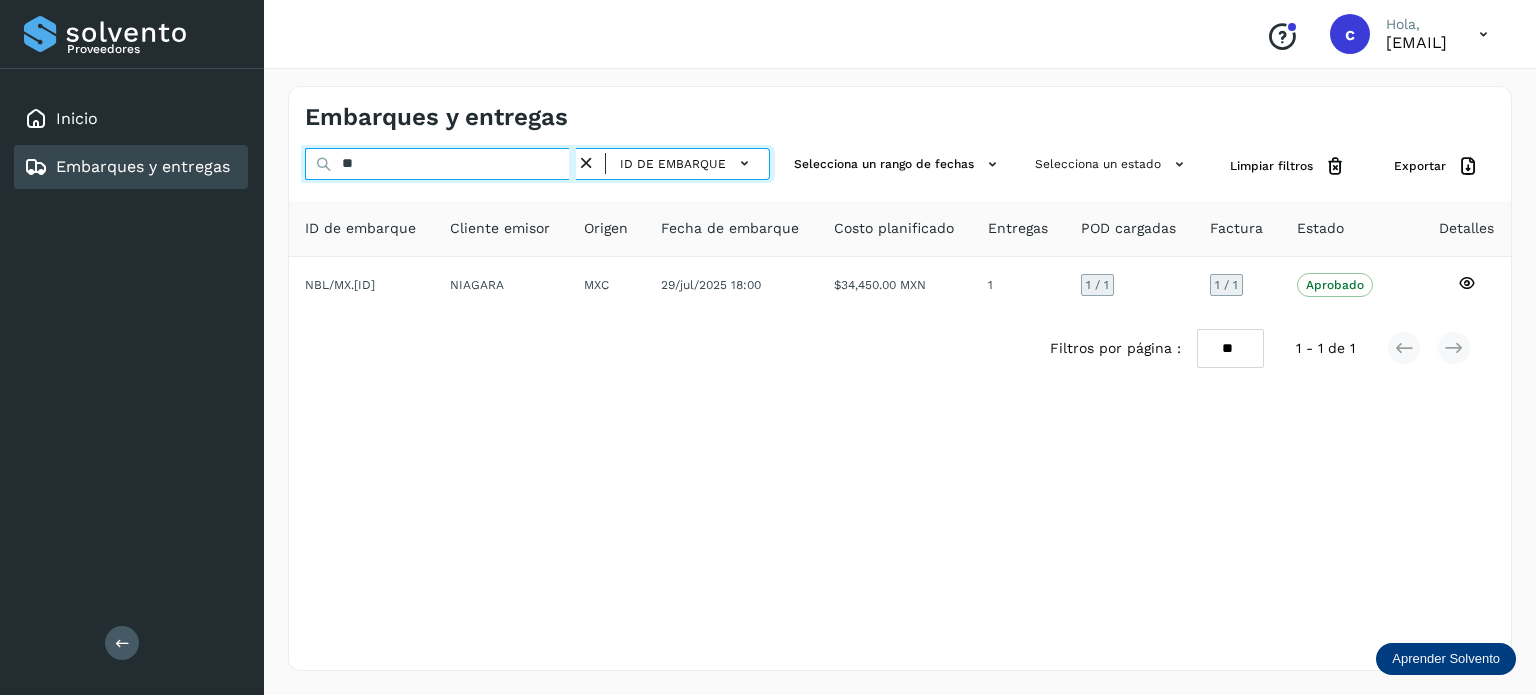 type on "*" 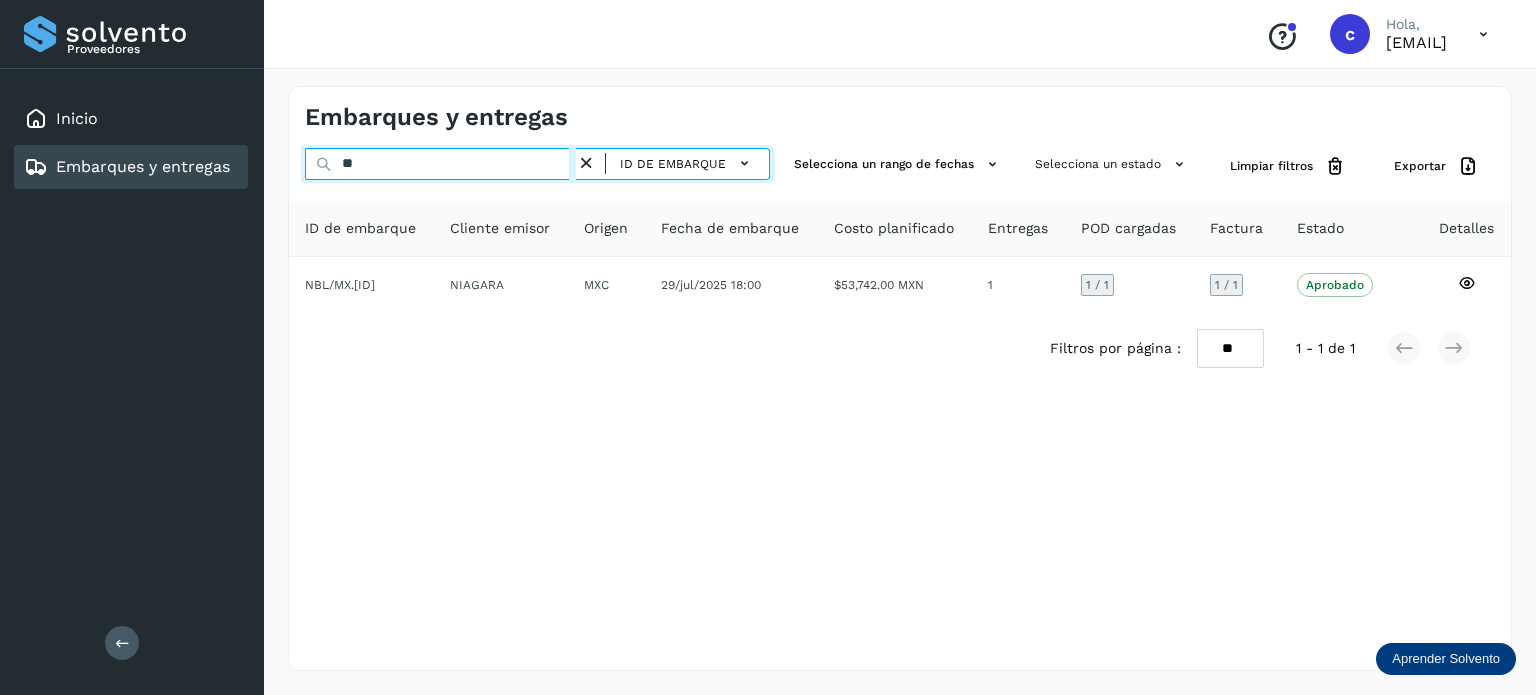 type on "*" 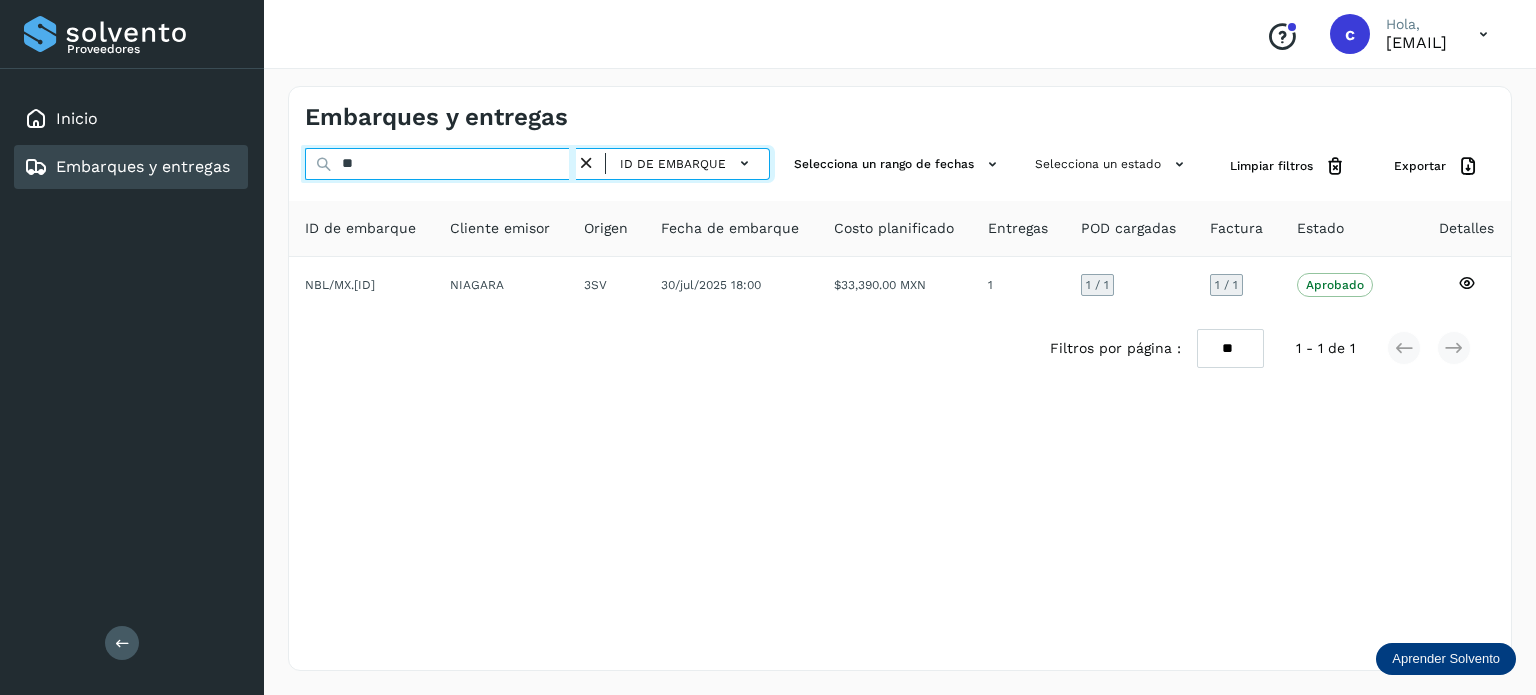 type on "*" 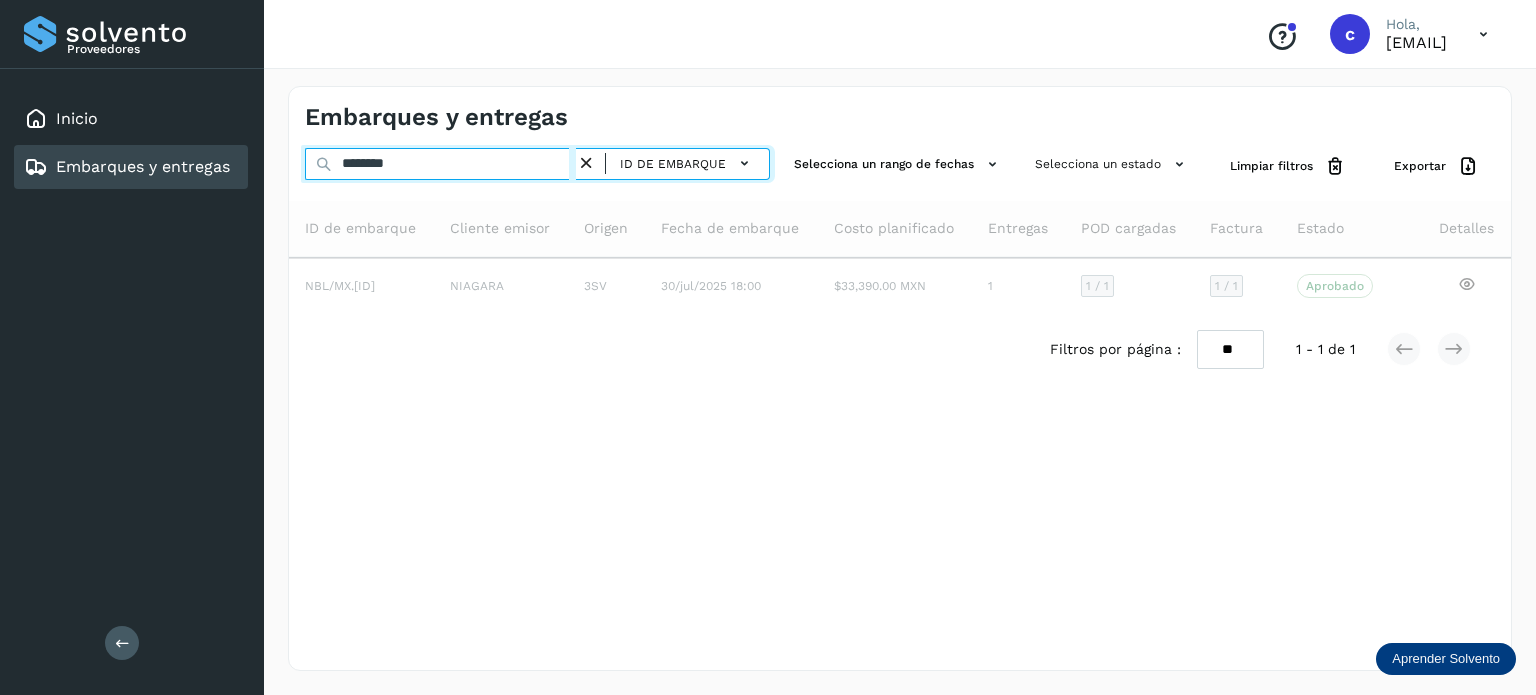 type on "********" 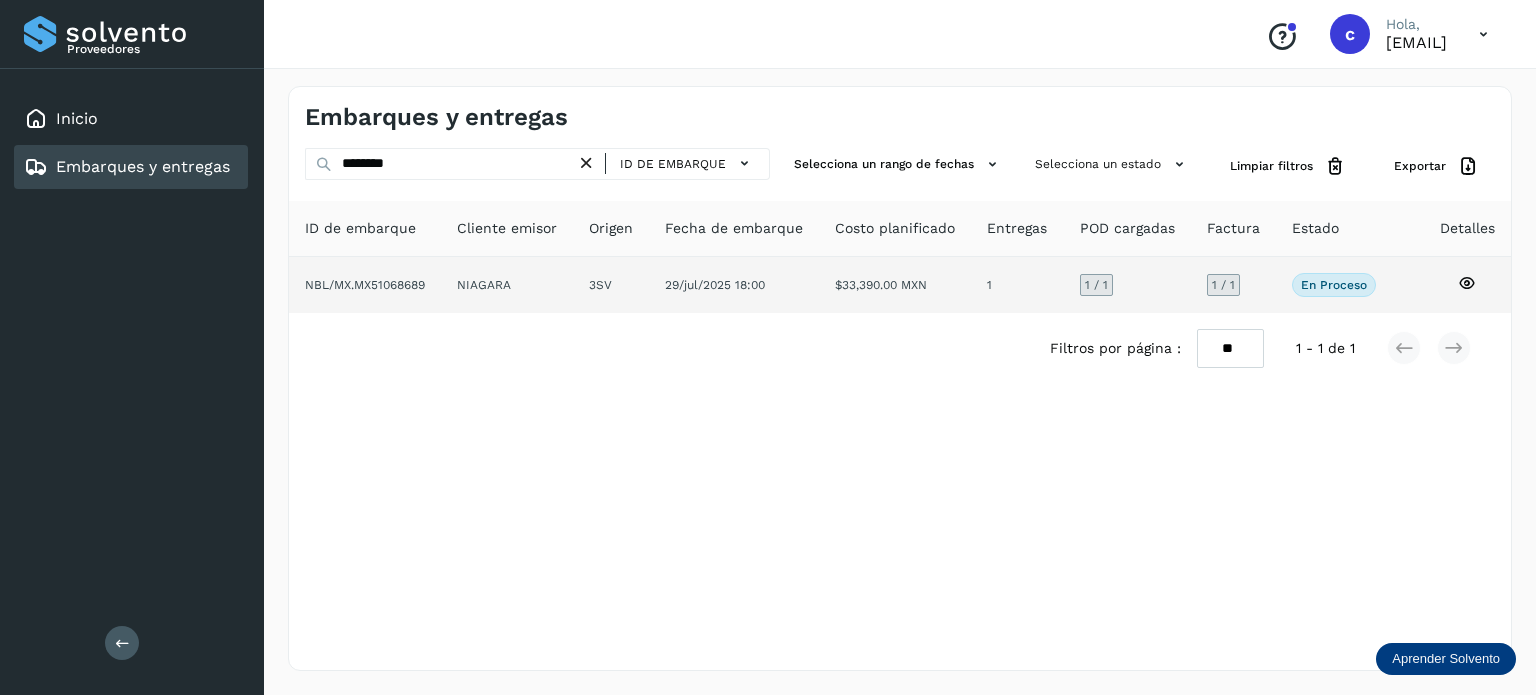 click 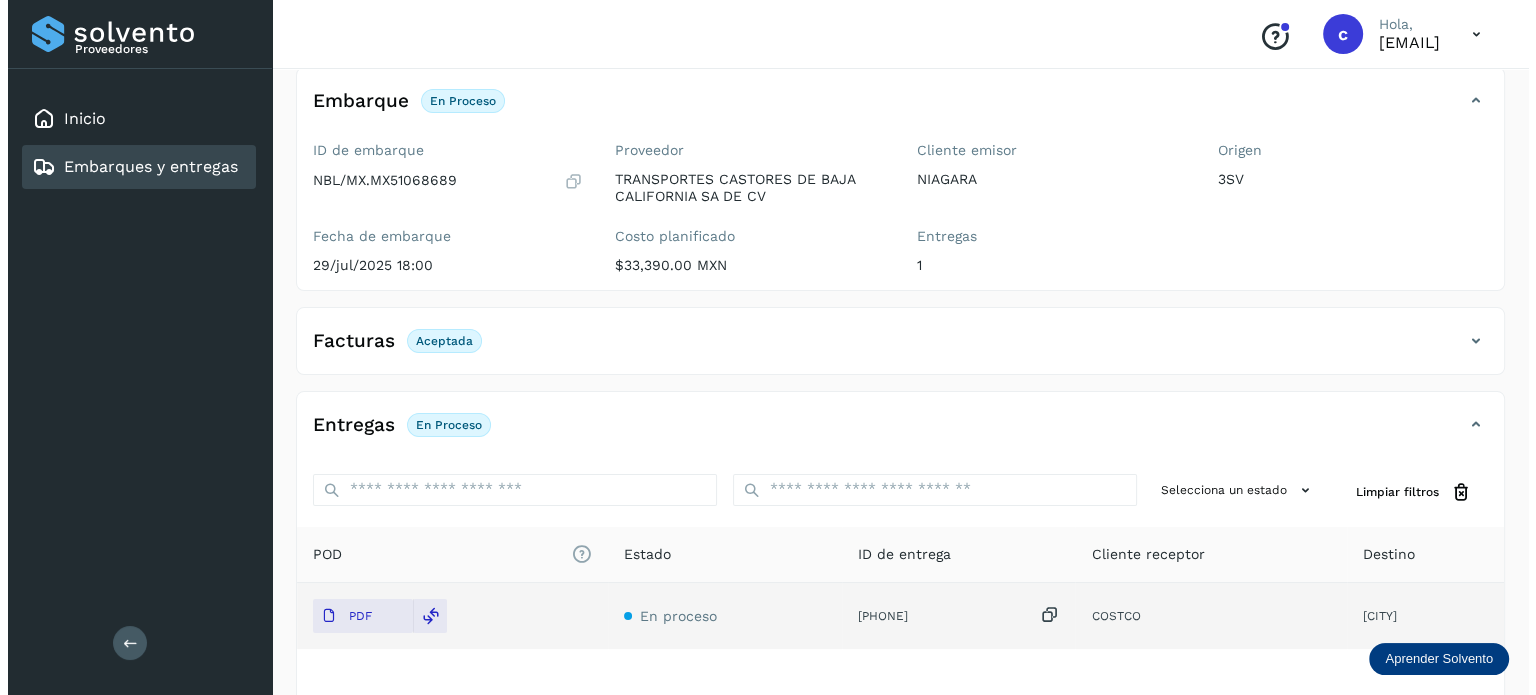 scroll, scrollTop: 0, scrollLeft: 0, axis: both 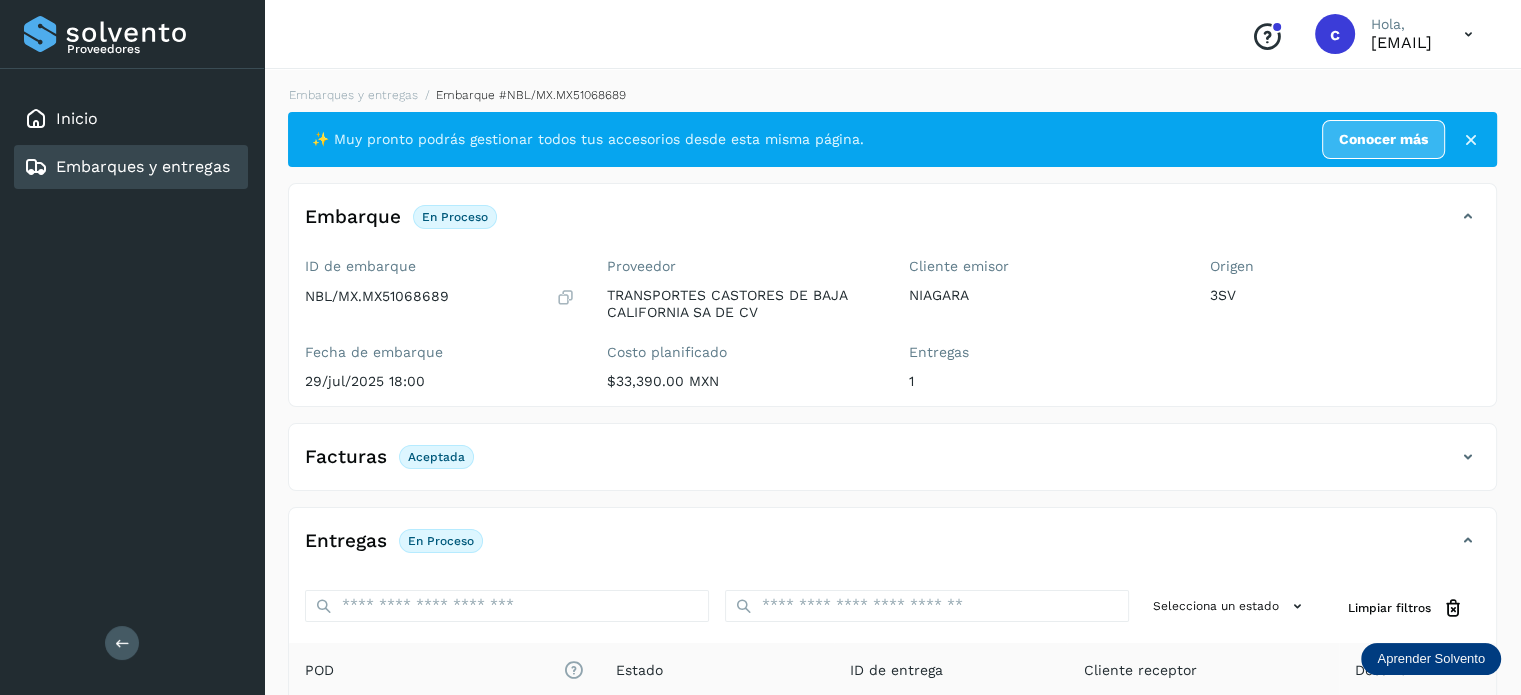 click on "Embarques y entregas" at bounding box center [143, 166] 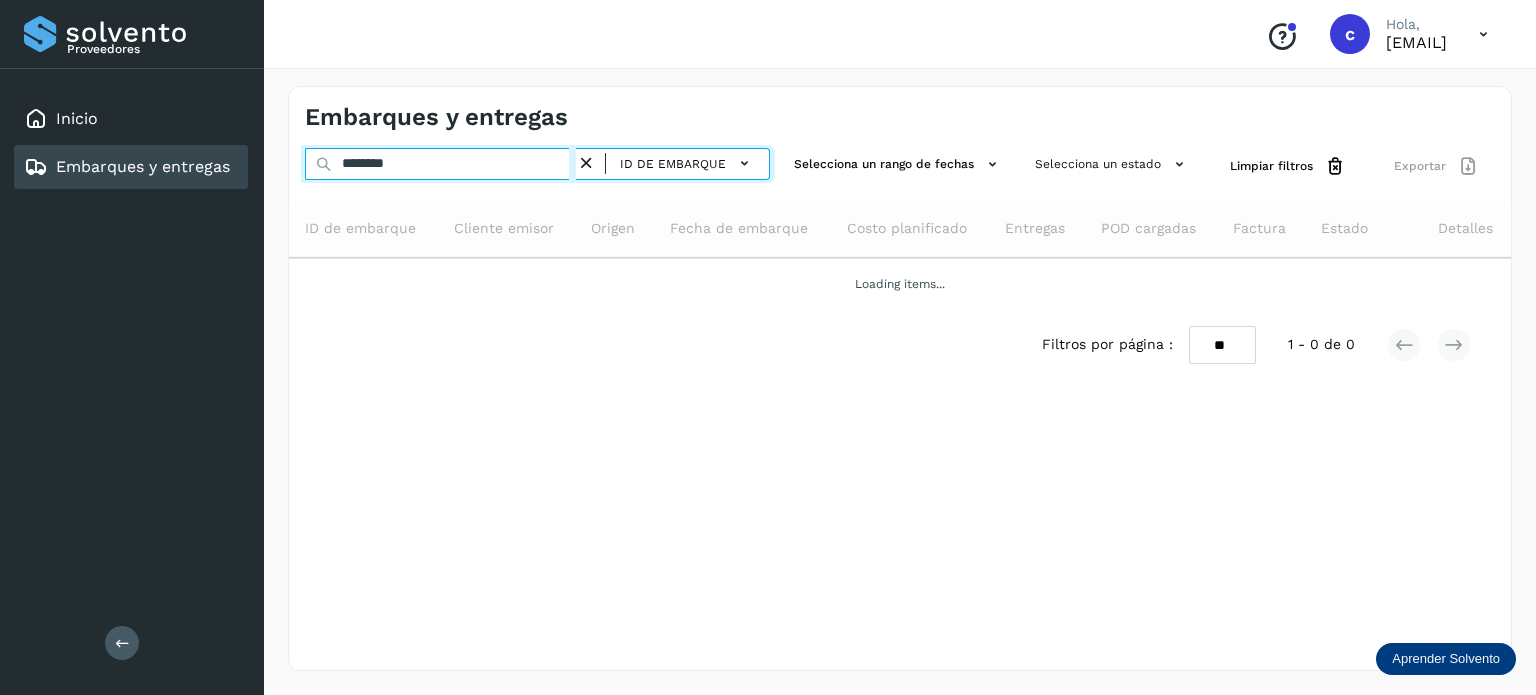 drag, startPoint x: 439, startPoint y: 167, endPoint x: 68, endPoint y: 89, distance: 379.1108 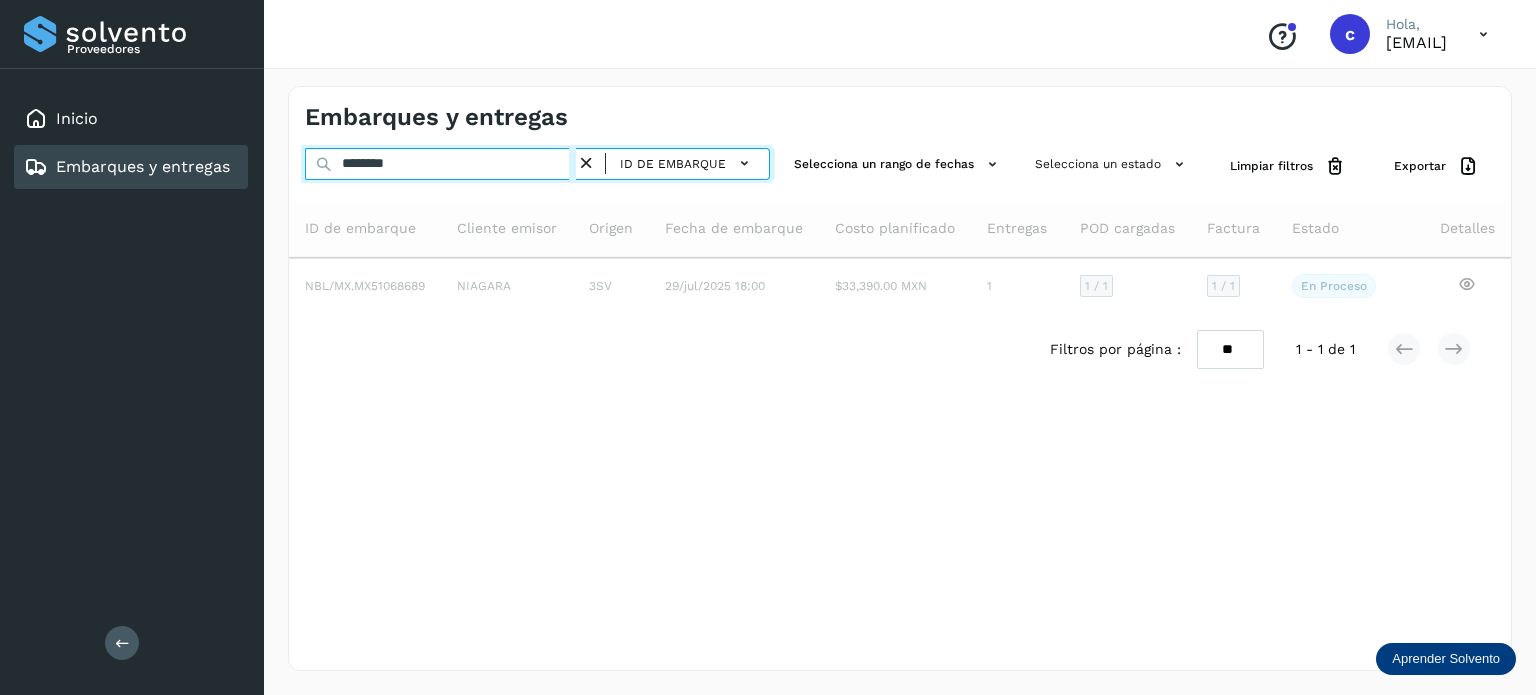 type on "********" 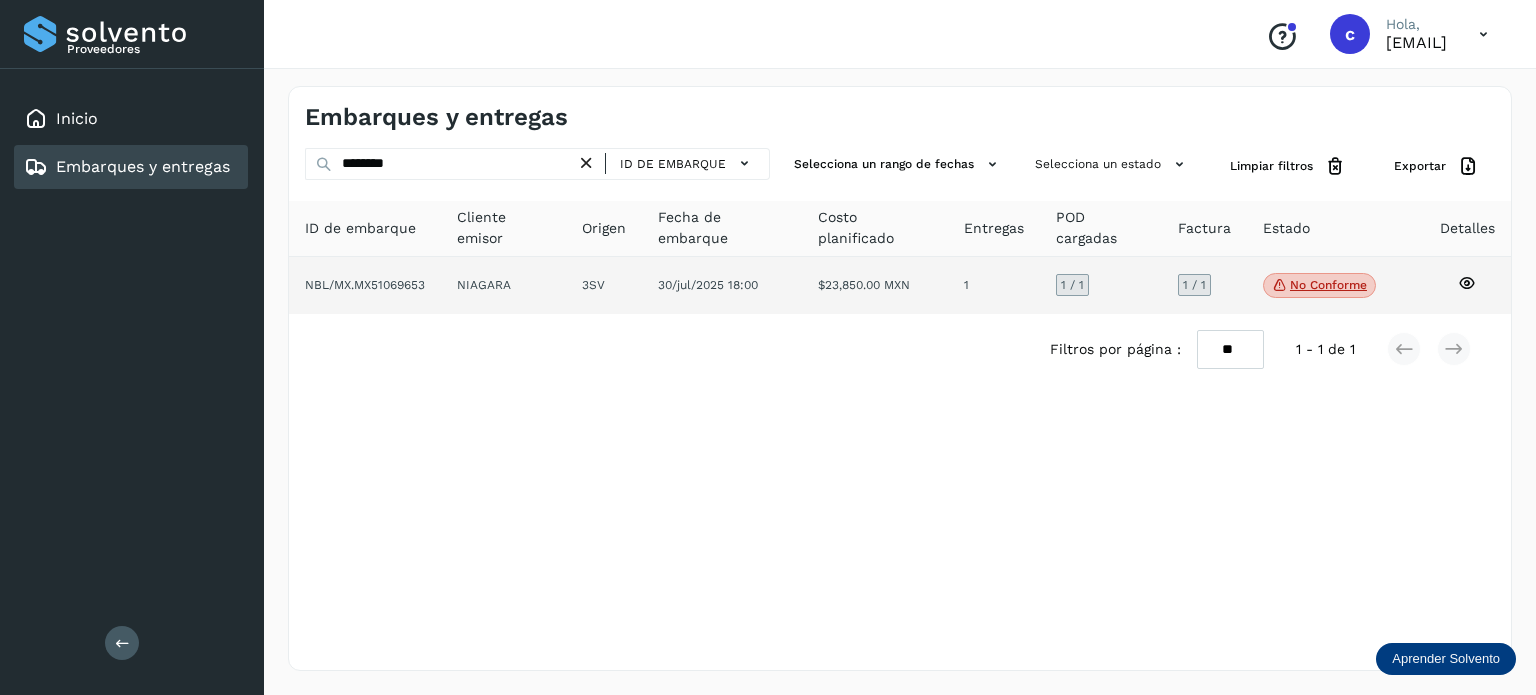 click on "No conforme" 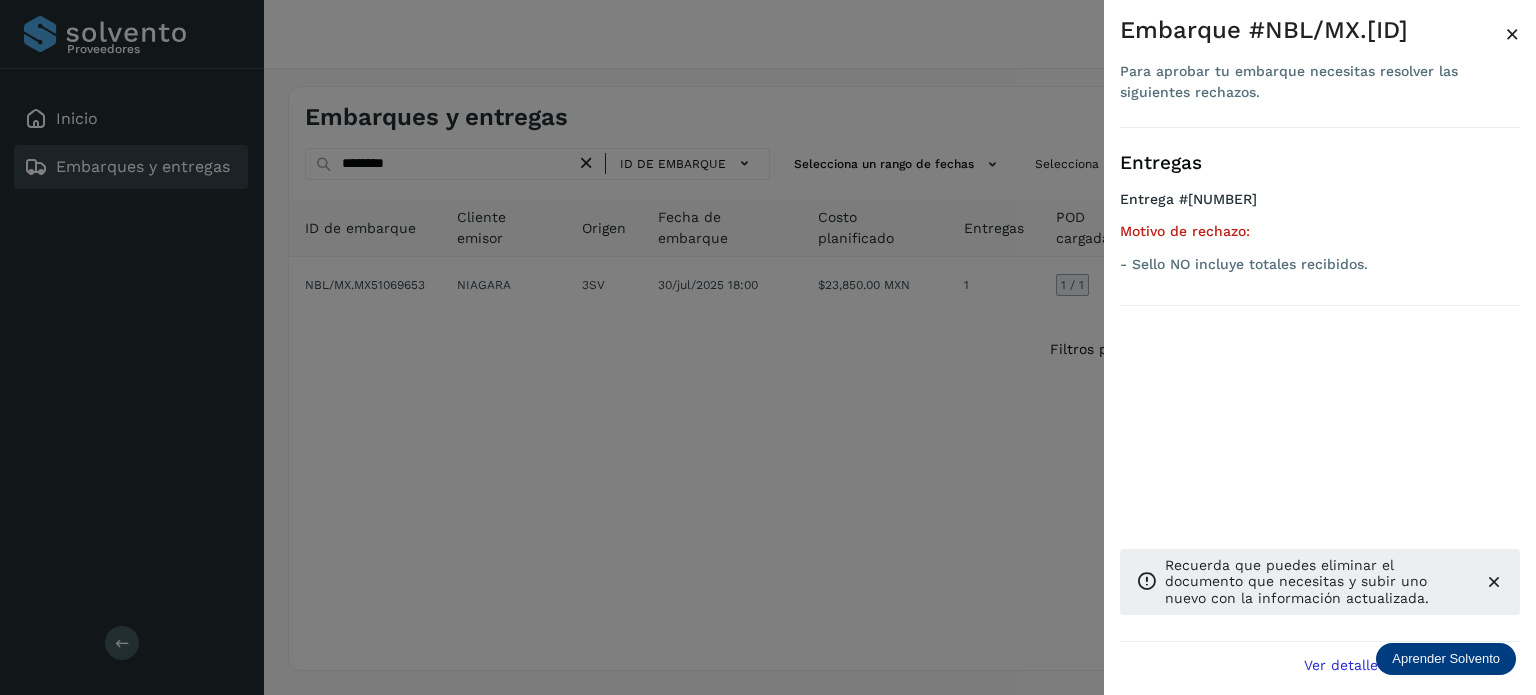 drag, startPoint x: 650, startPoint y: 343, endPoint x: 135, endPoint y: 134, distance: 555.79315 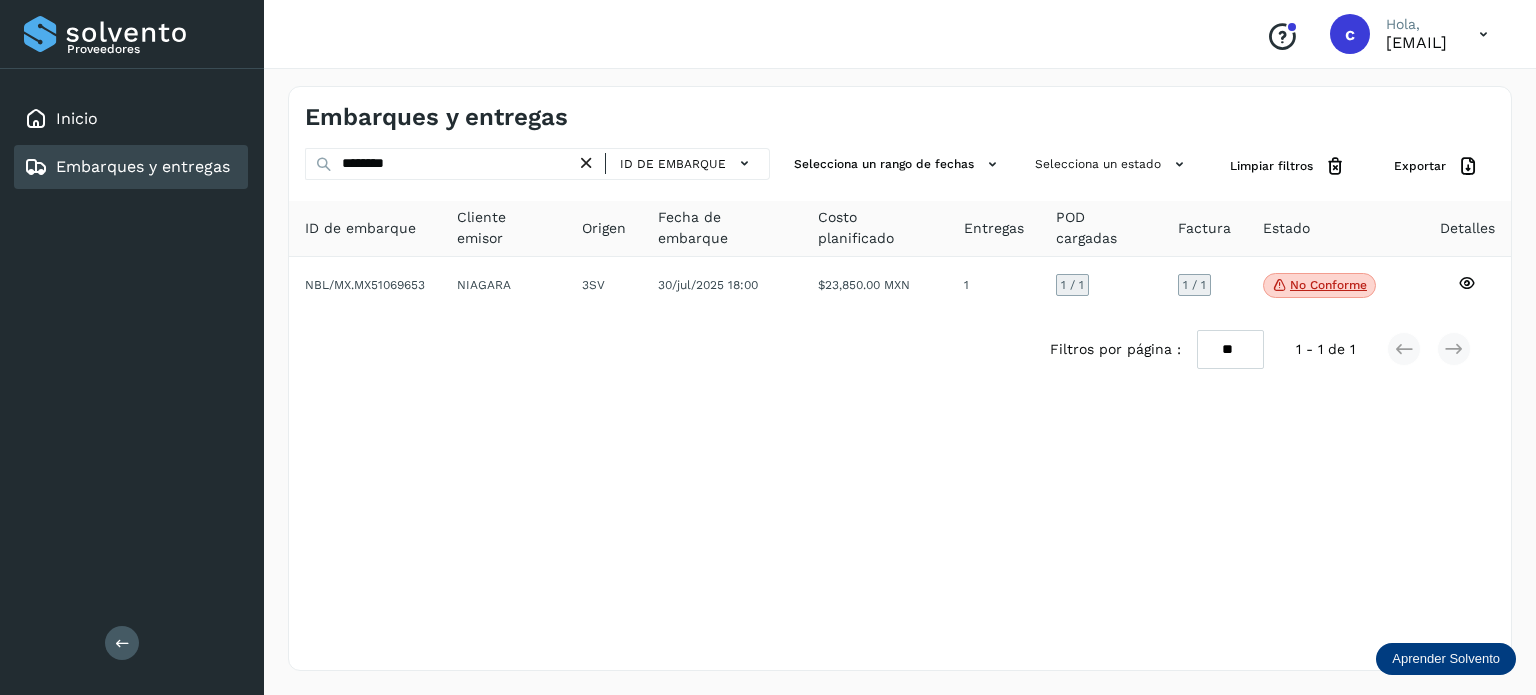 click on "Embarques y entregas" at bounding box center (143, 166) 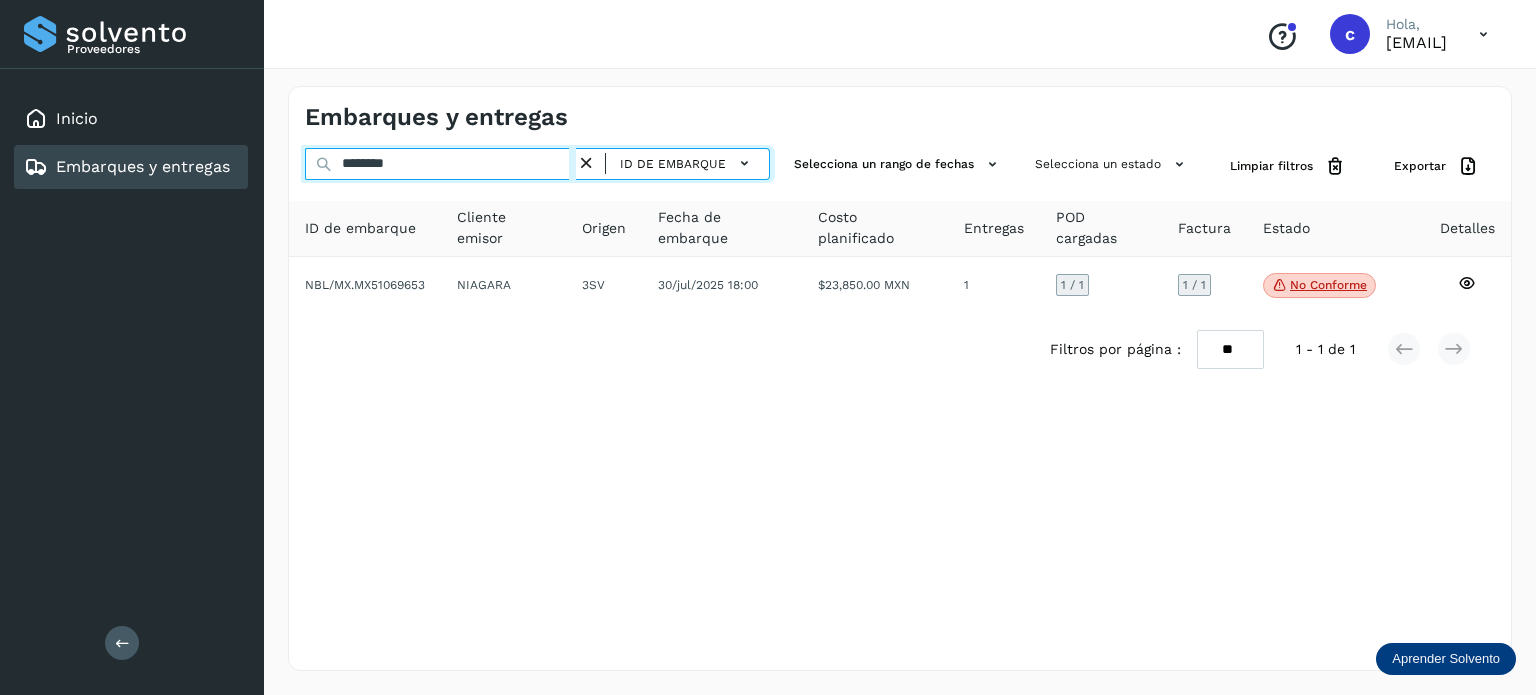 drag, startPoint x: 347, startPoint y: 158, endPoint x: 331, endPoint y: 152, distance: 17.088007 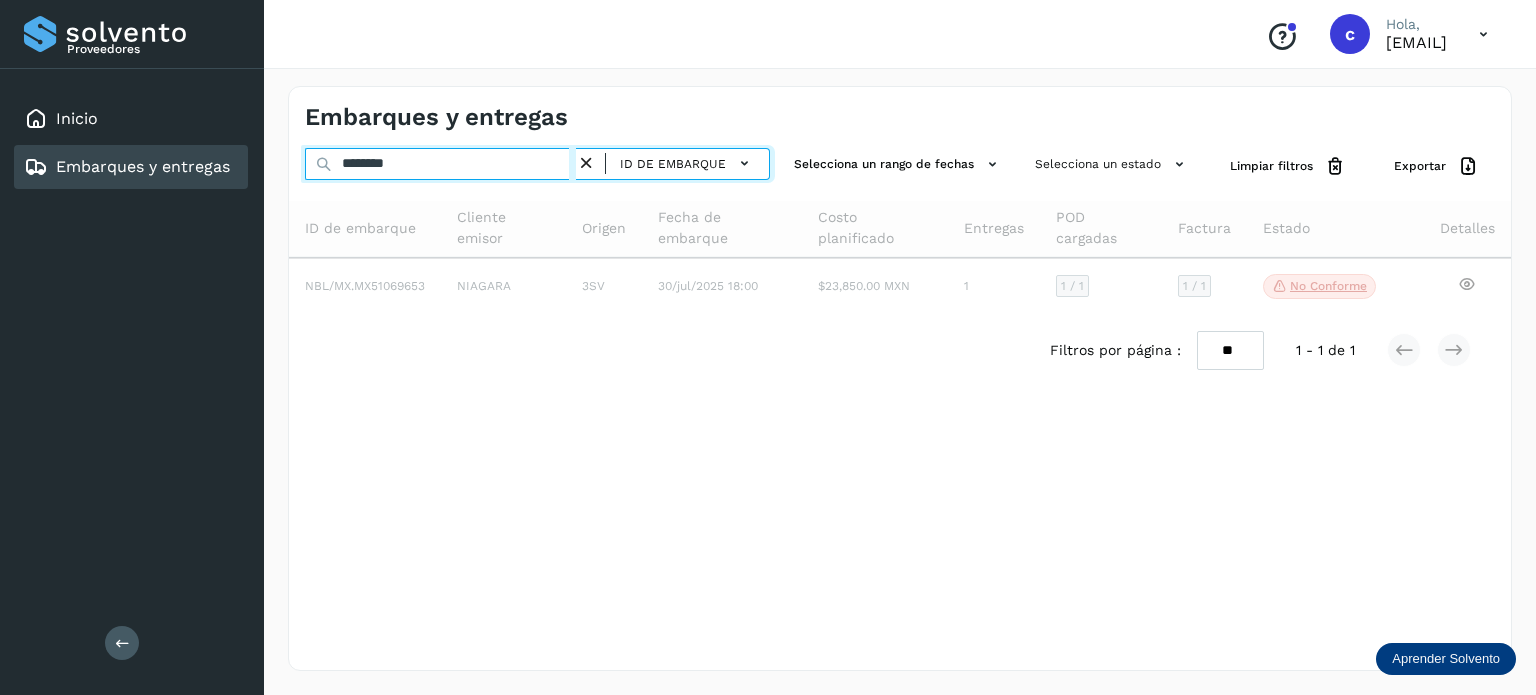 type on "********" 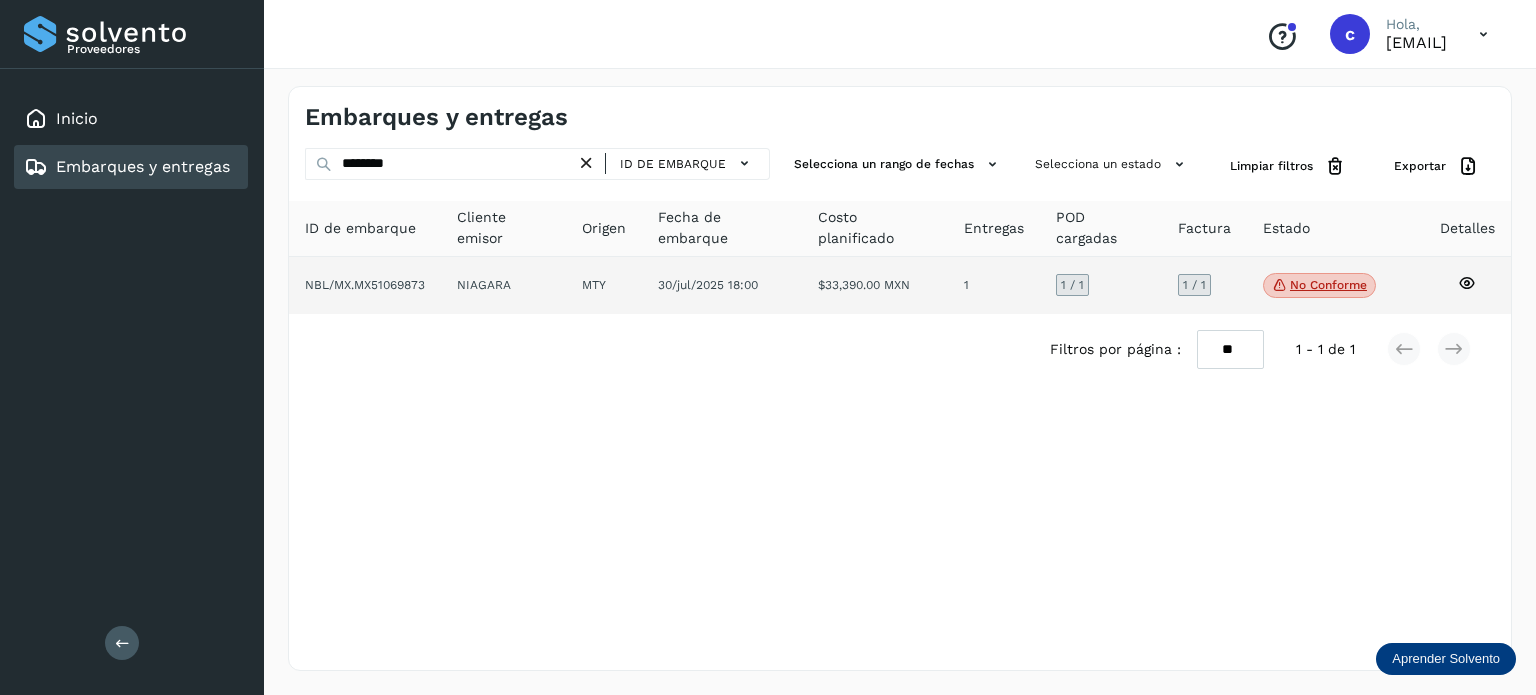 click on "No conforme" 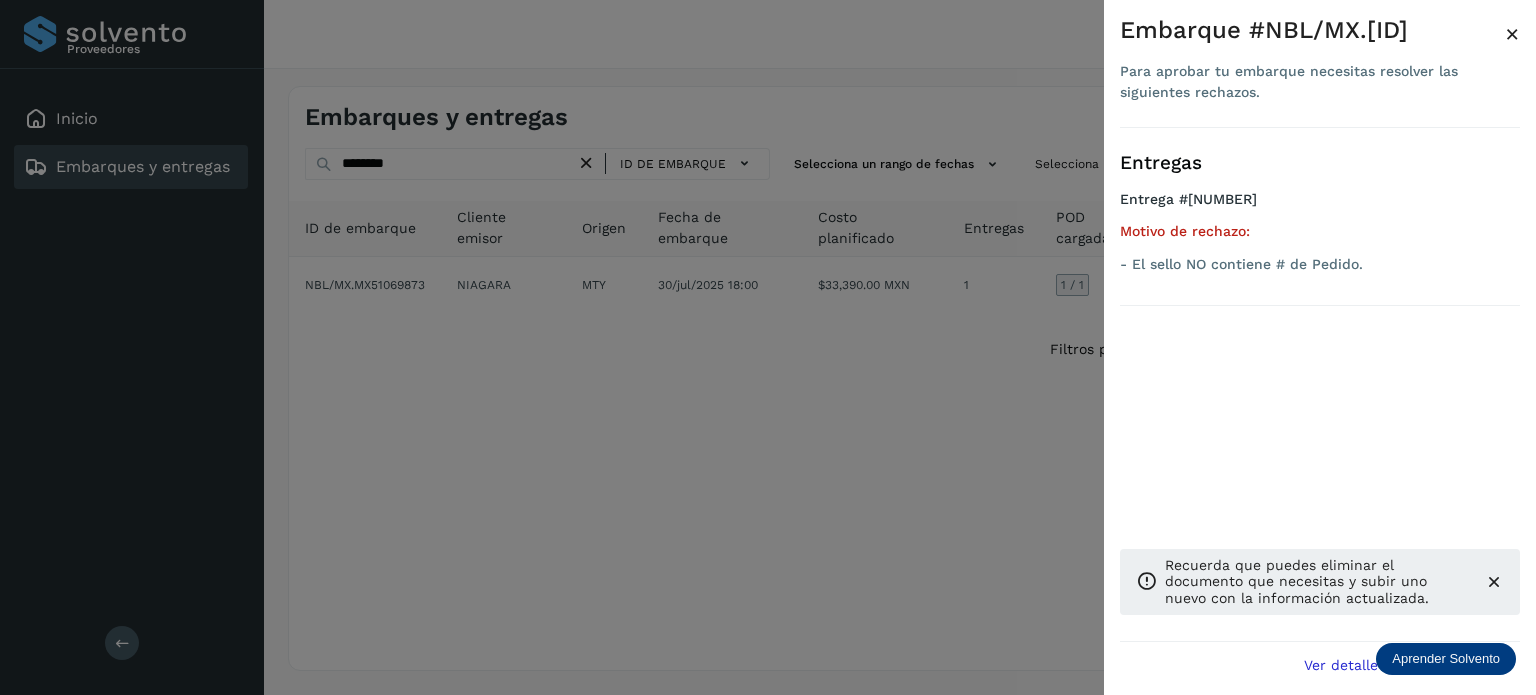 drag, startPoint x: 662, startPoint y: 415, endPoint x: 423, endPoint y: 237, distance: 298.00168 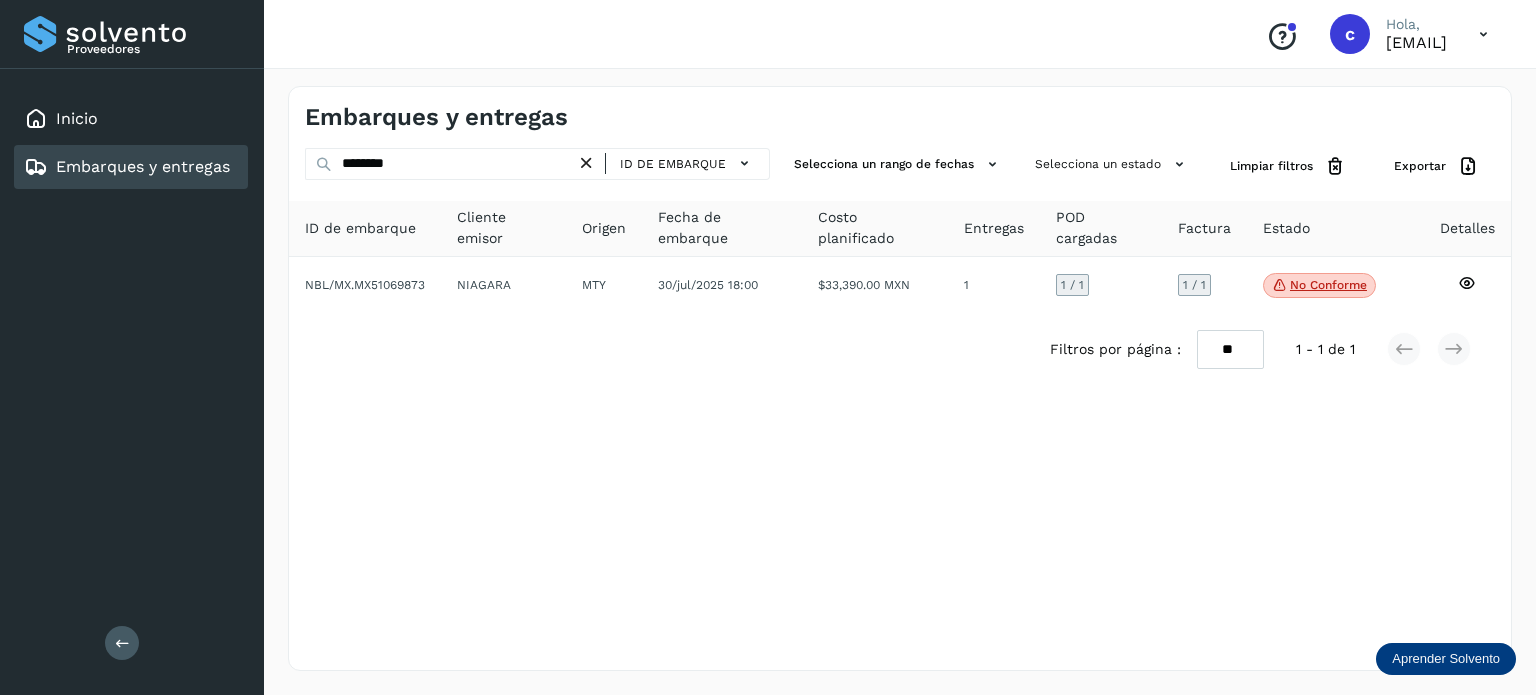 click on "Embarques y entregas" 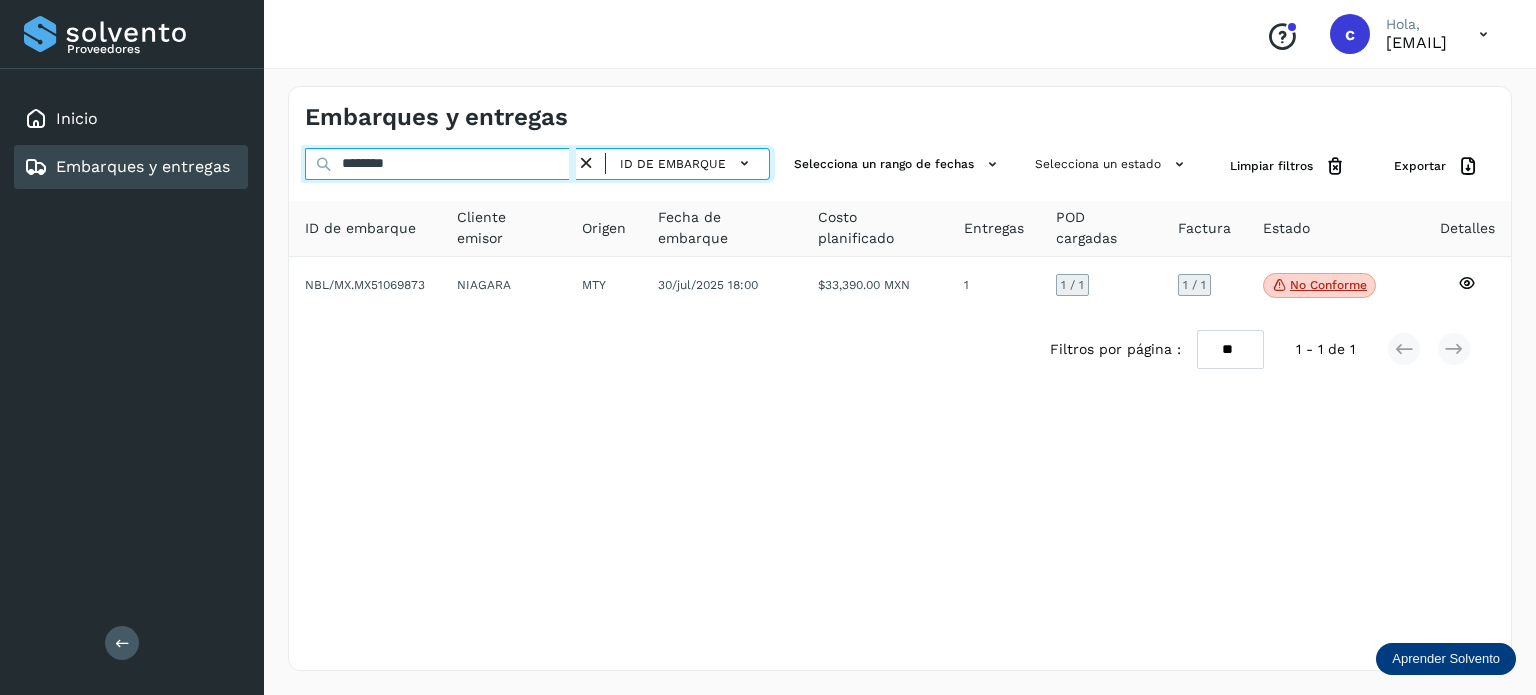 drag, startPoint x: 424, startPoint y: 160, endPoint x: 264, endPoint y: 148, distance: 160.44937 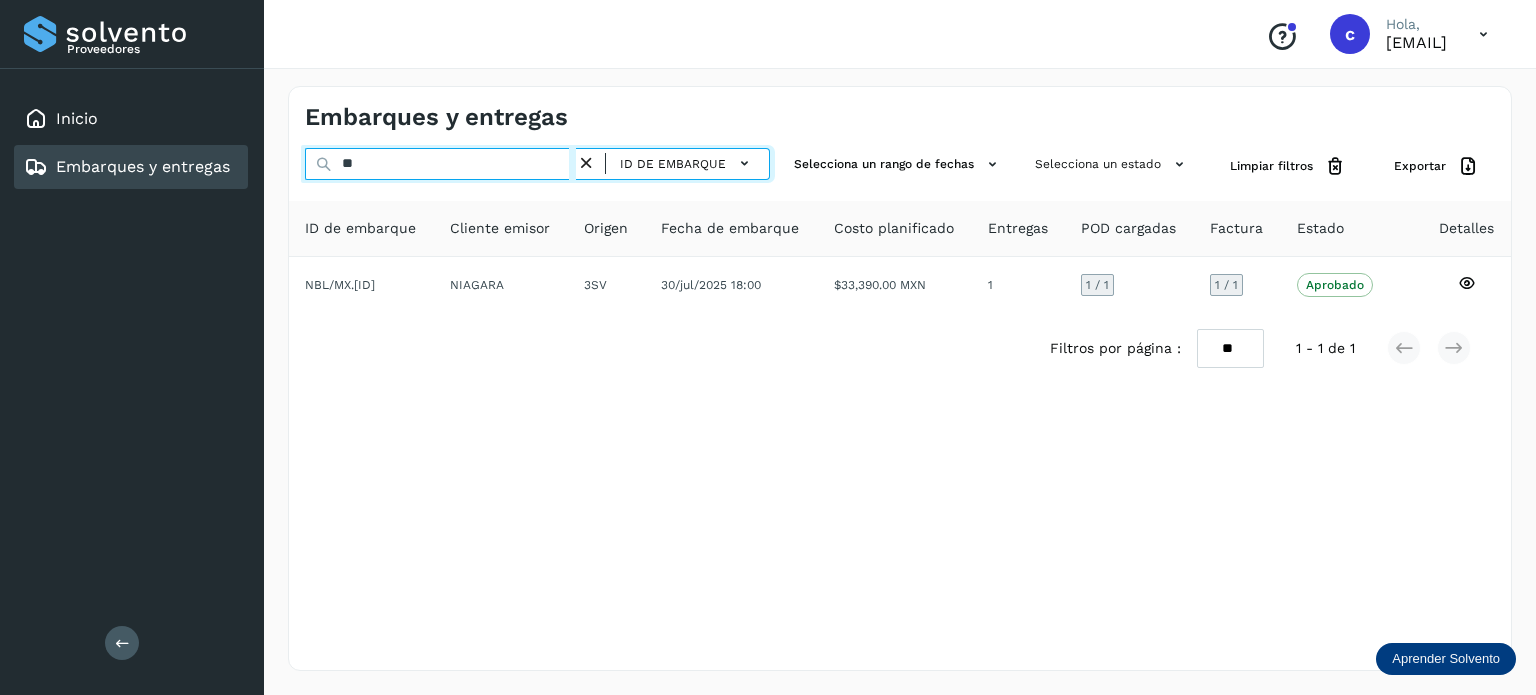 type on "*" 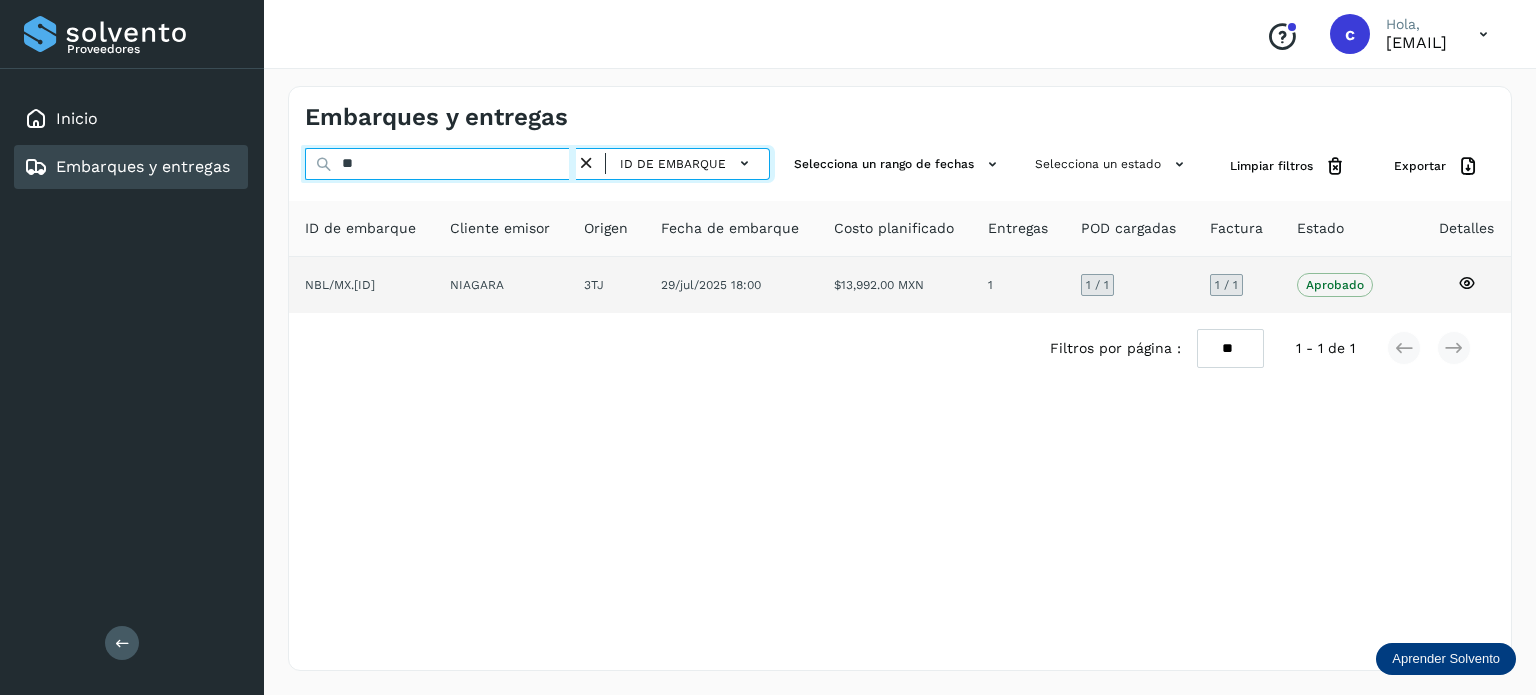 type on "*" 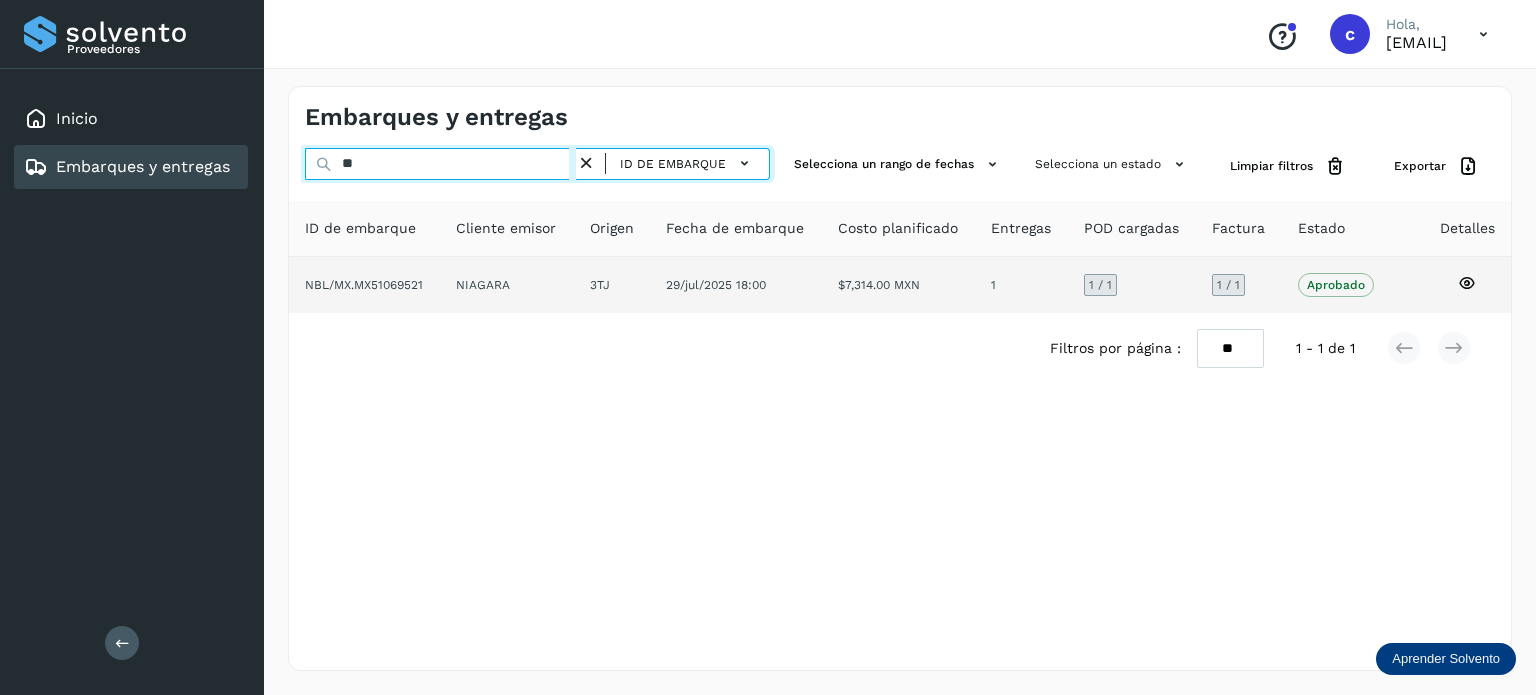 type on "*" 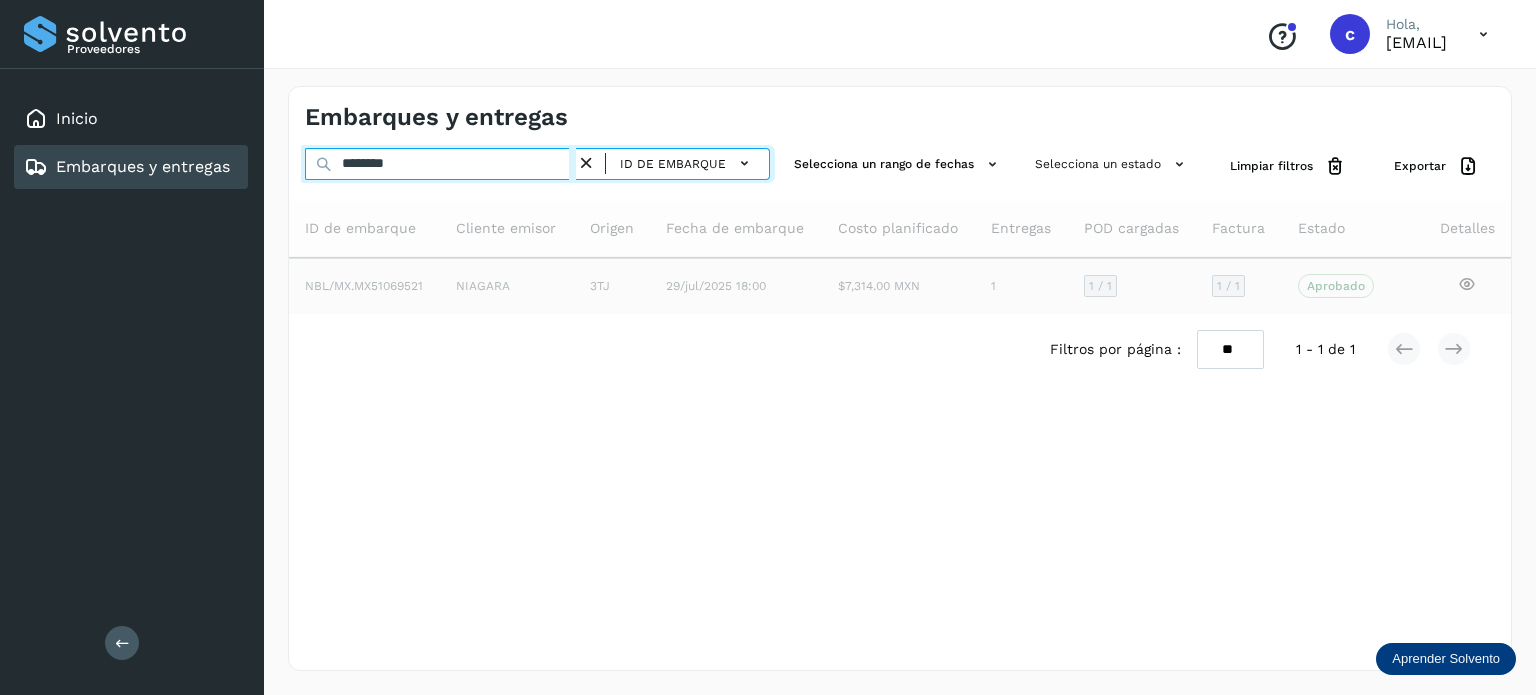 type on "********" 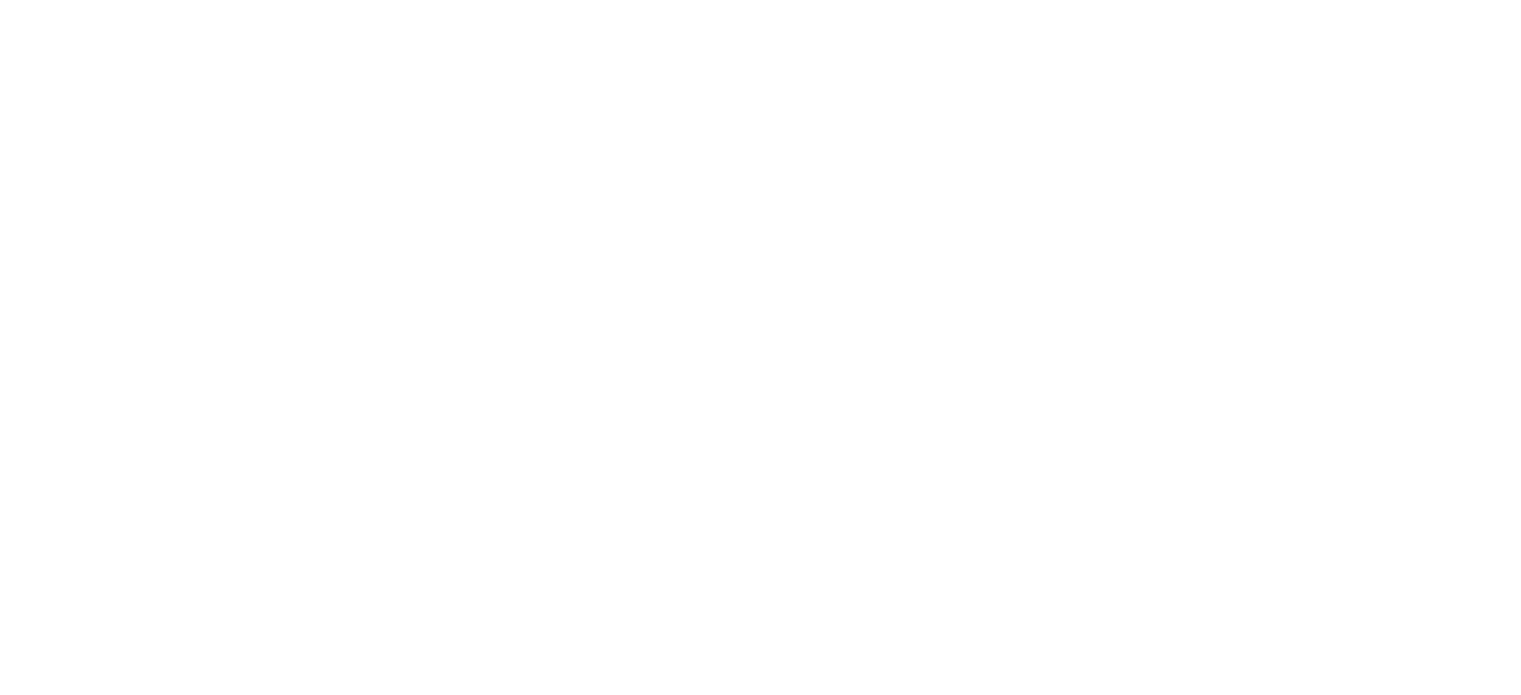 scroll, scrollTop: 0, scrollLeft: 0, axis: both 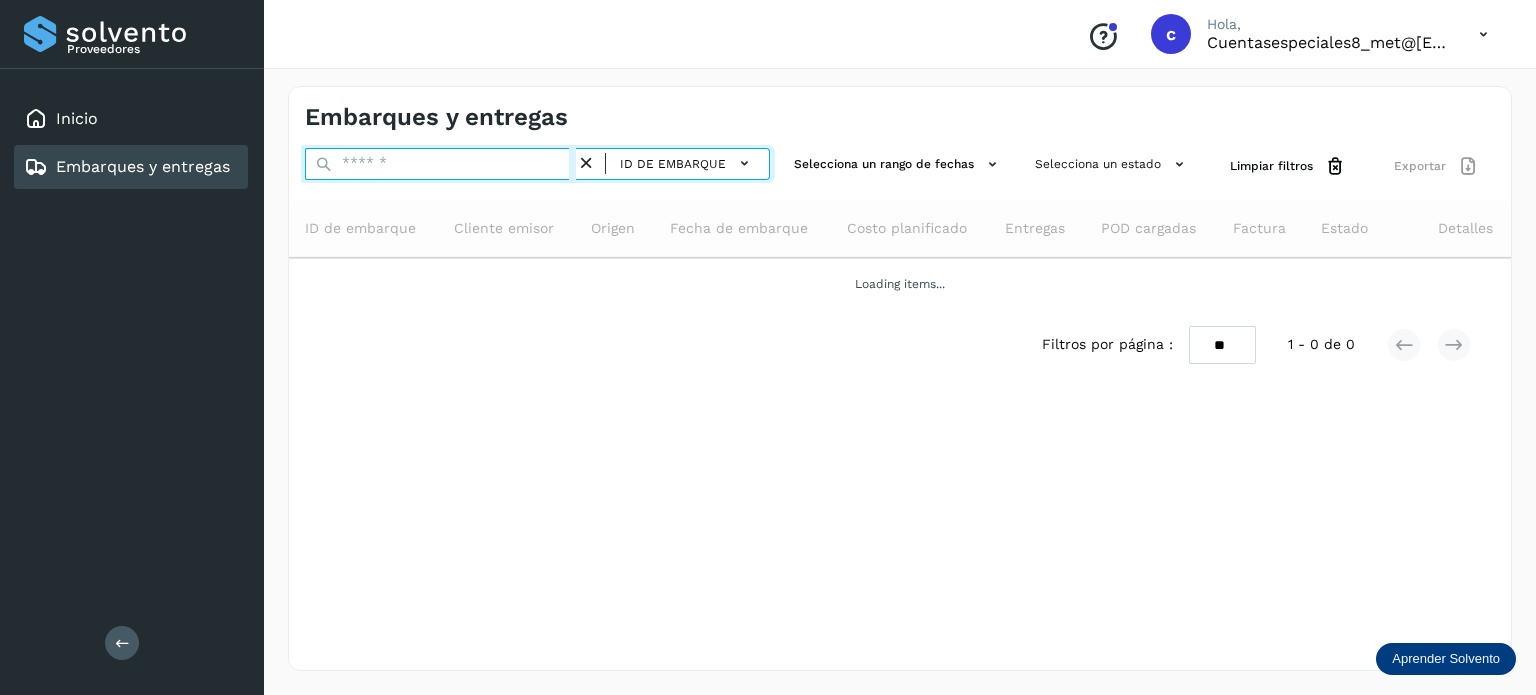click at bounding box center (440, 164) 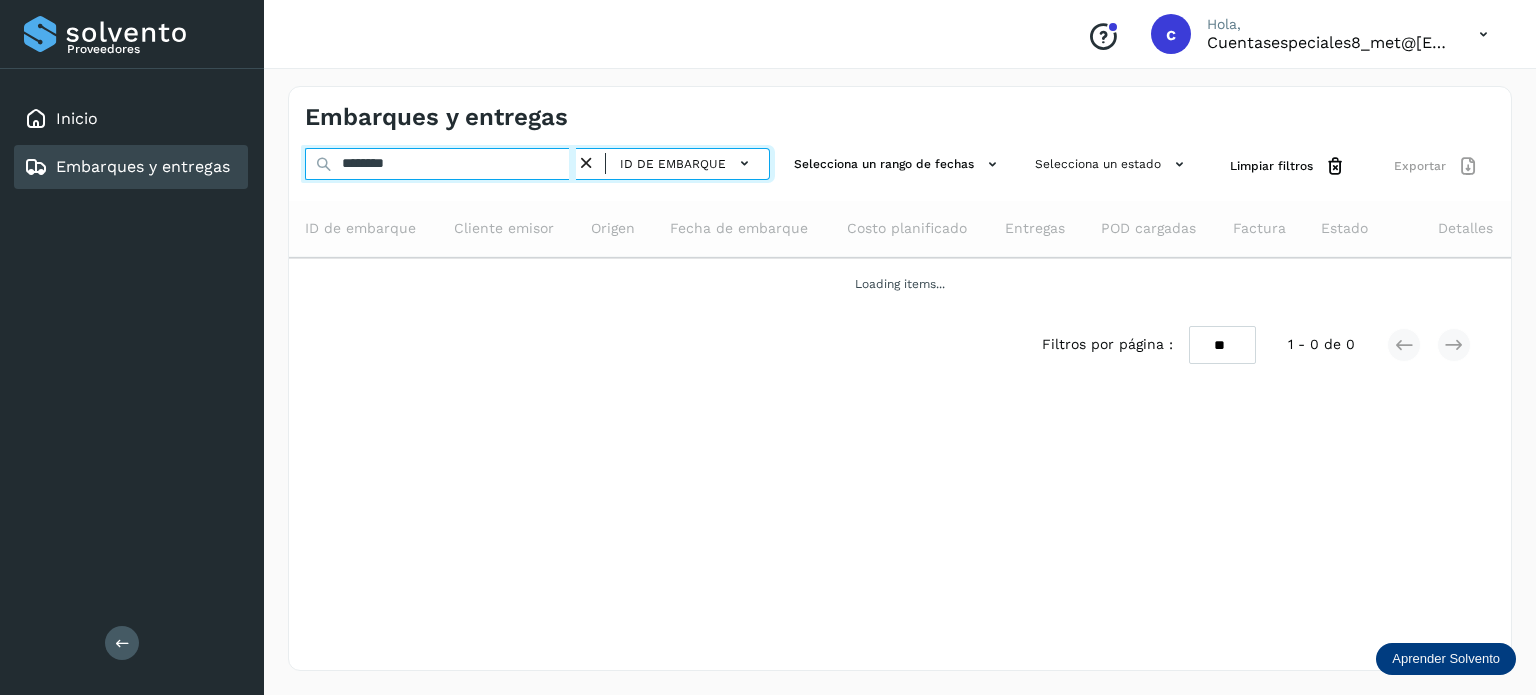 type on "********" 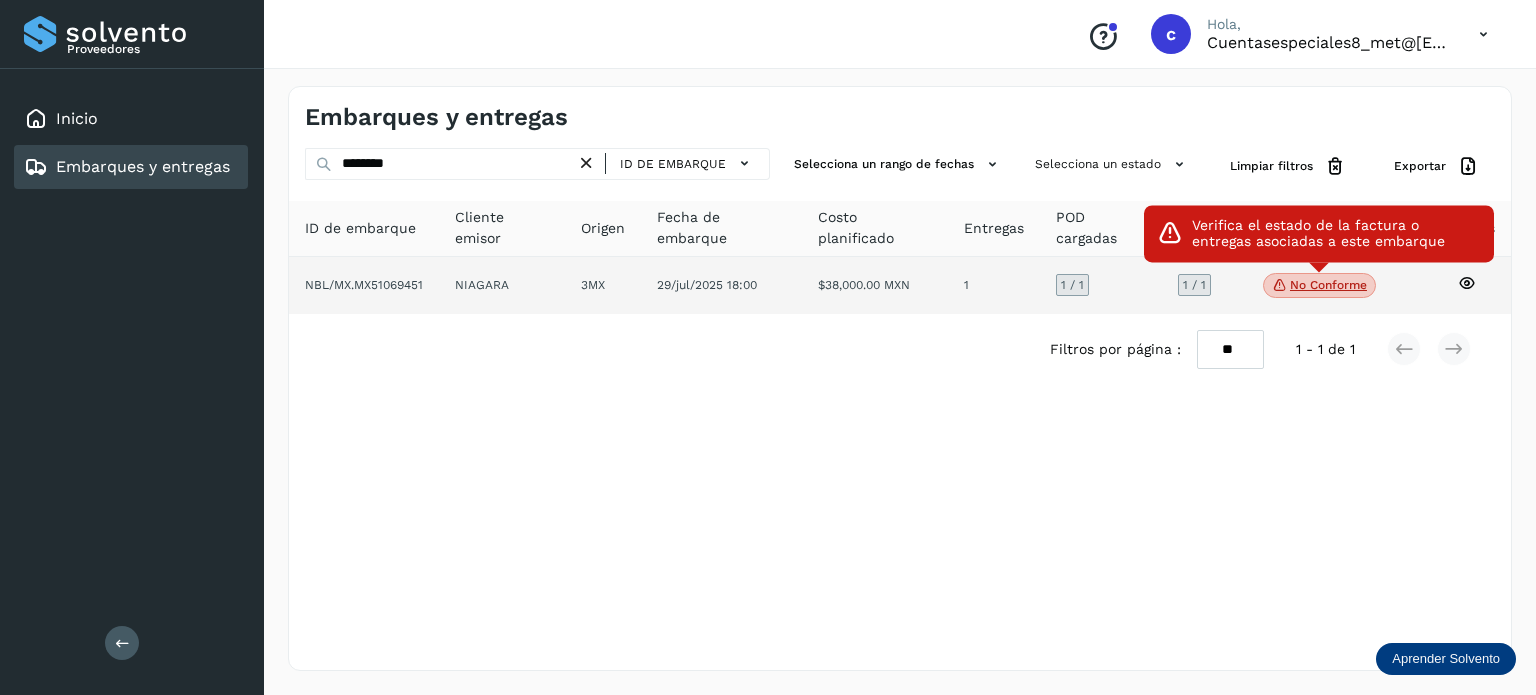 click on "No conforme" 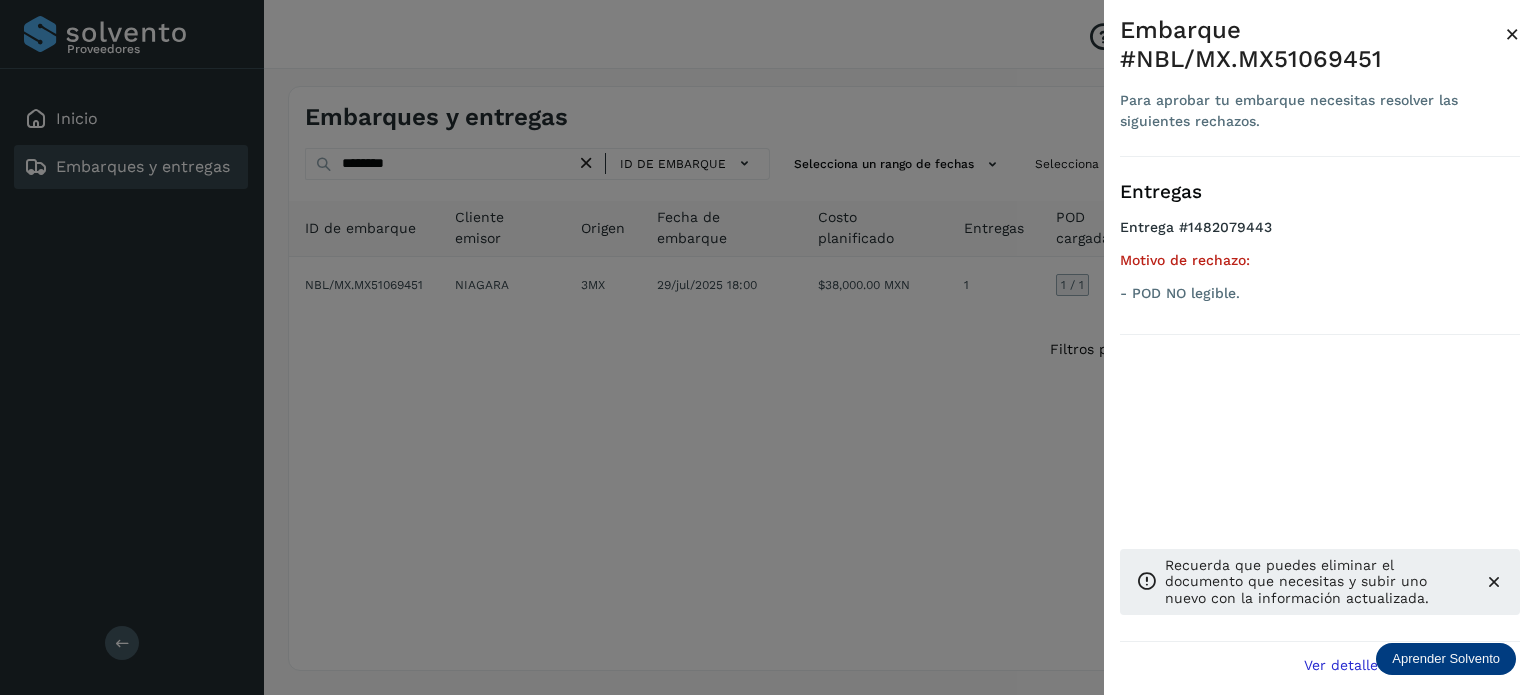drag, startPoint x: 456, startPoint y: 422, endPoint x: 460, endPoint y: 410, distance: 12.649111 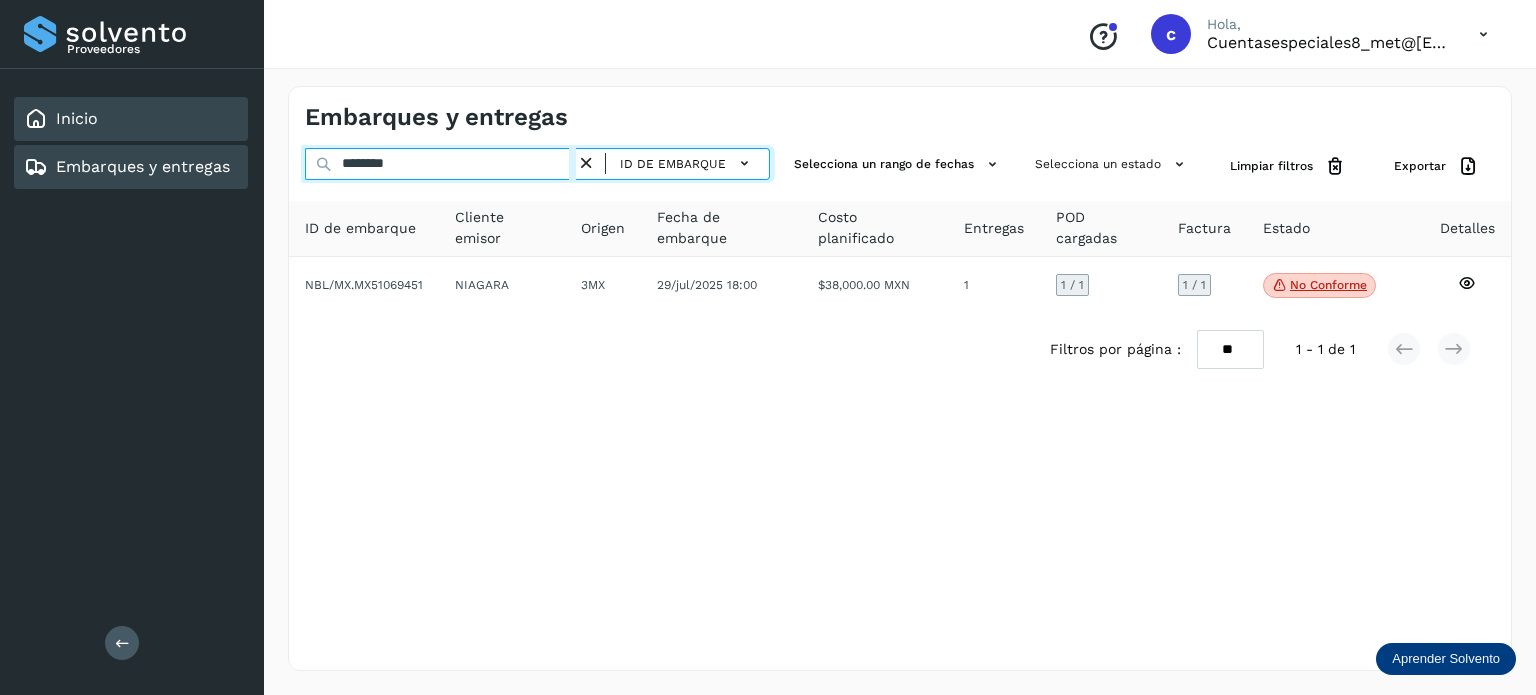 drag, startPoint x: 446, startPoint y: 162, endPoint x: 235, endPoint y: 117, distance: 215.74522 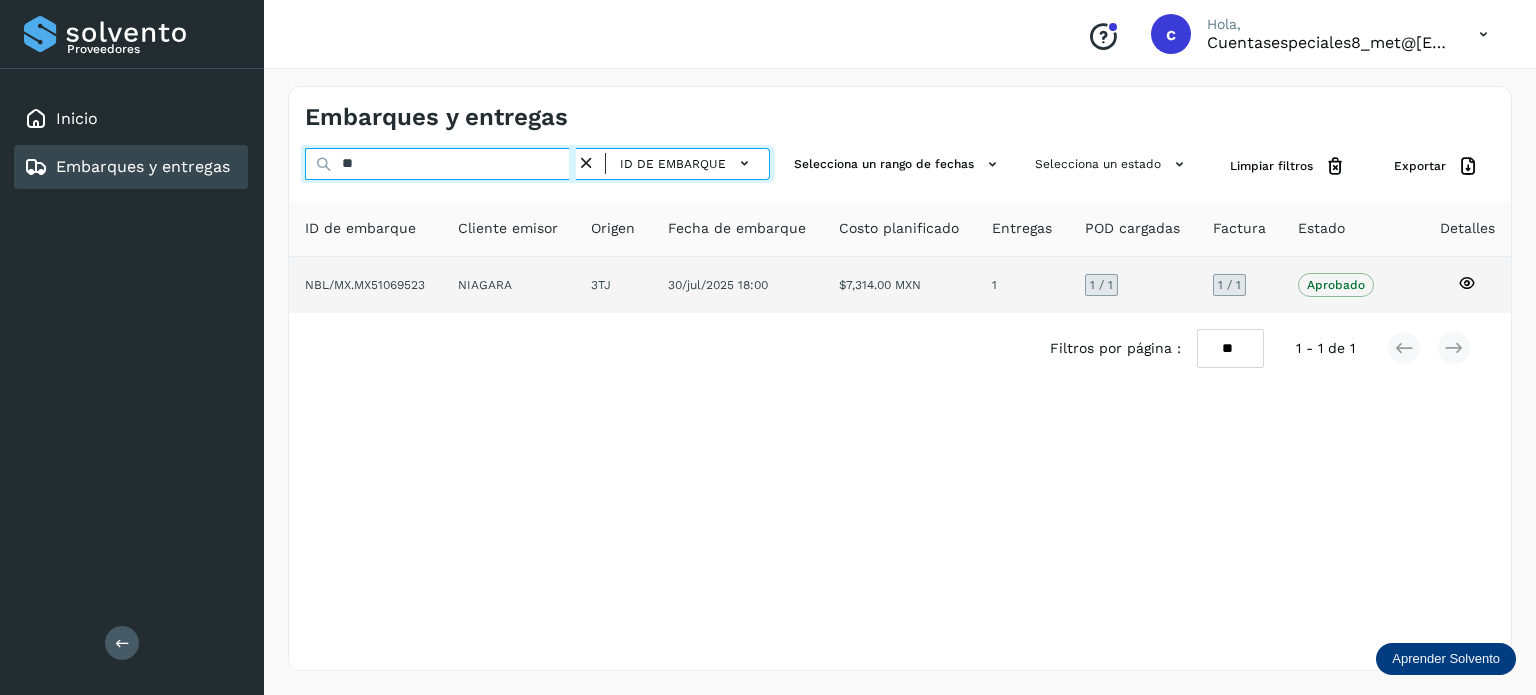 type on "*" 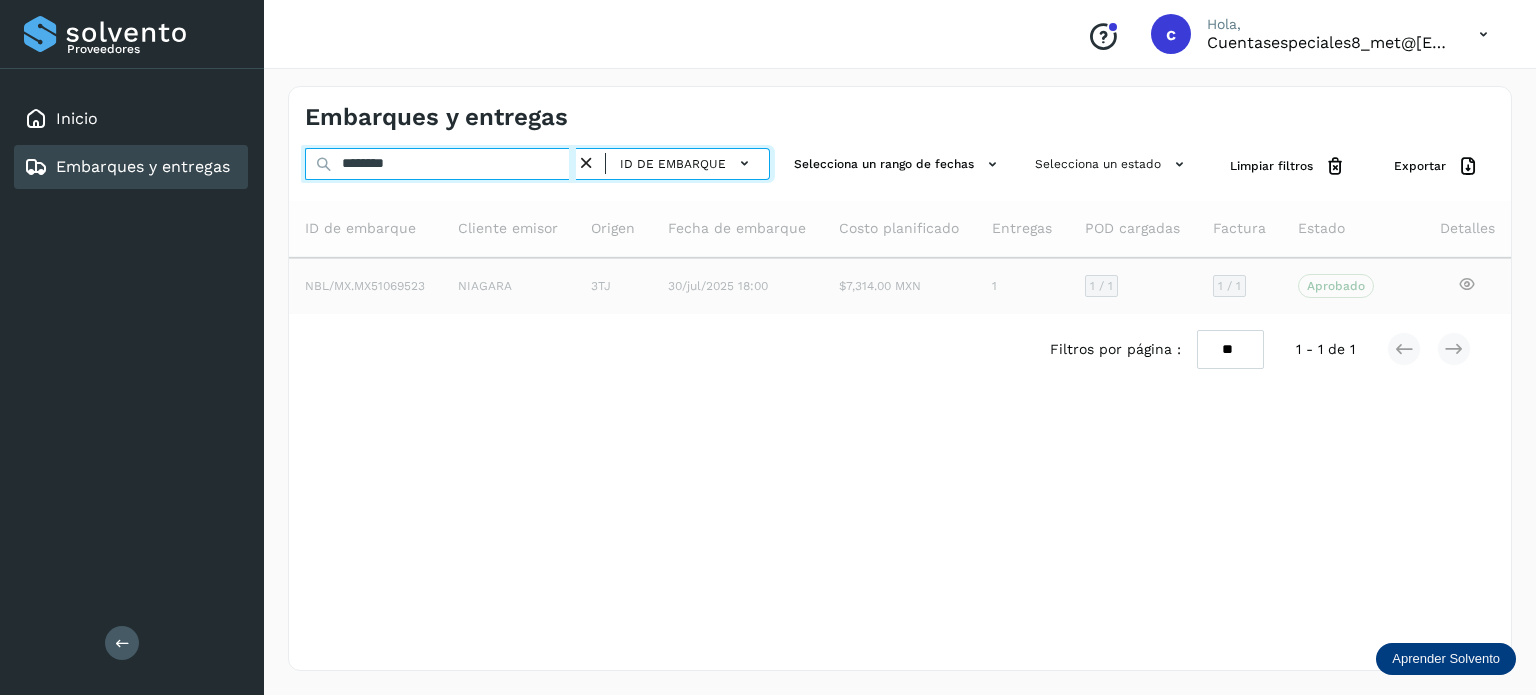 type on "********" 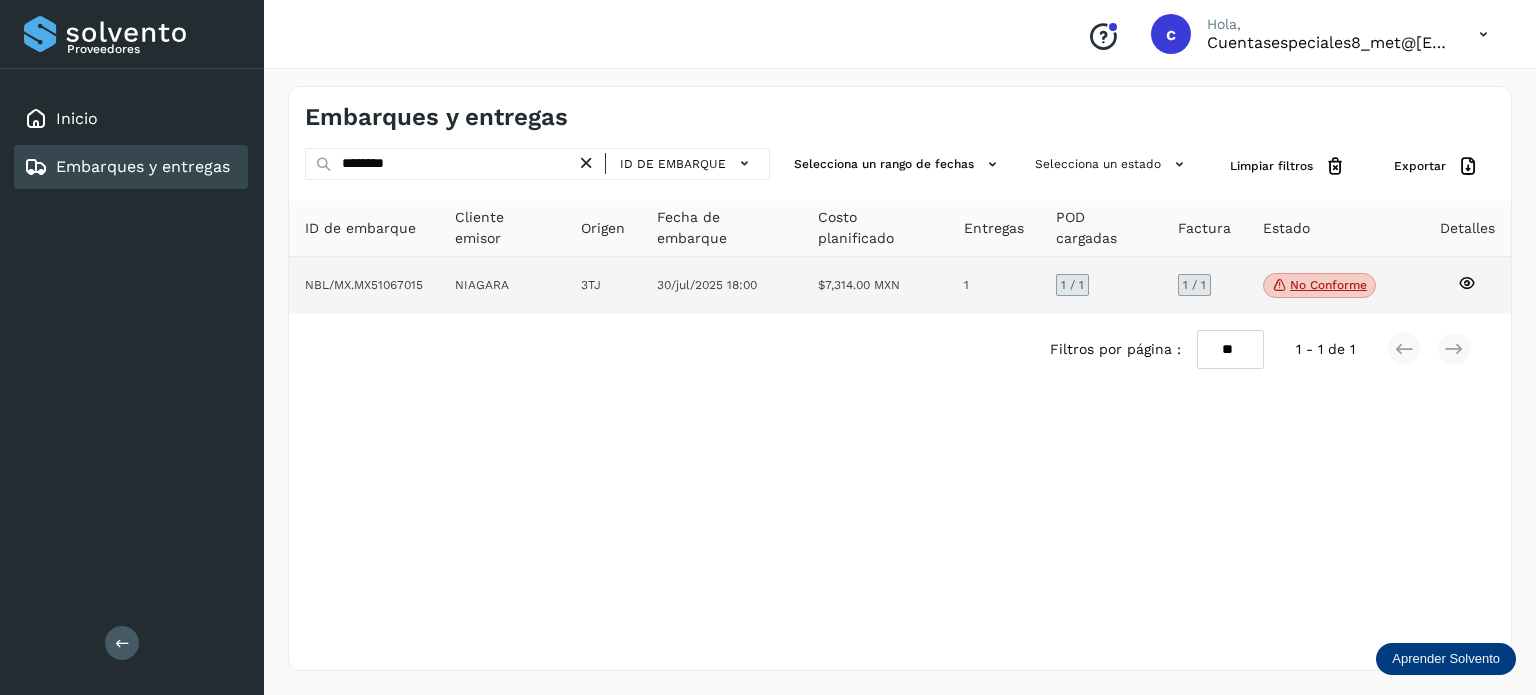 click on "No conforme" 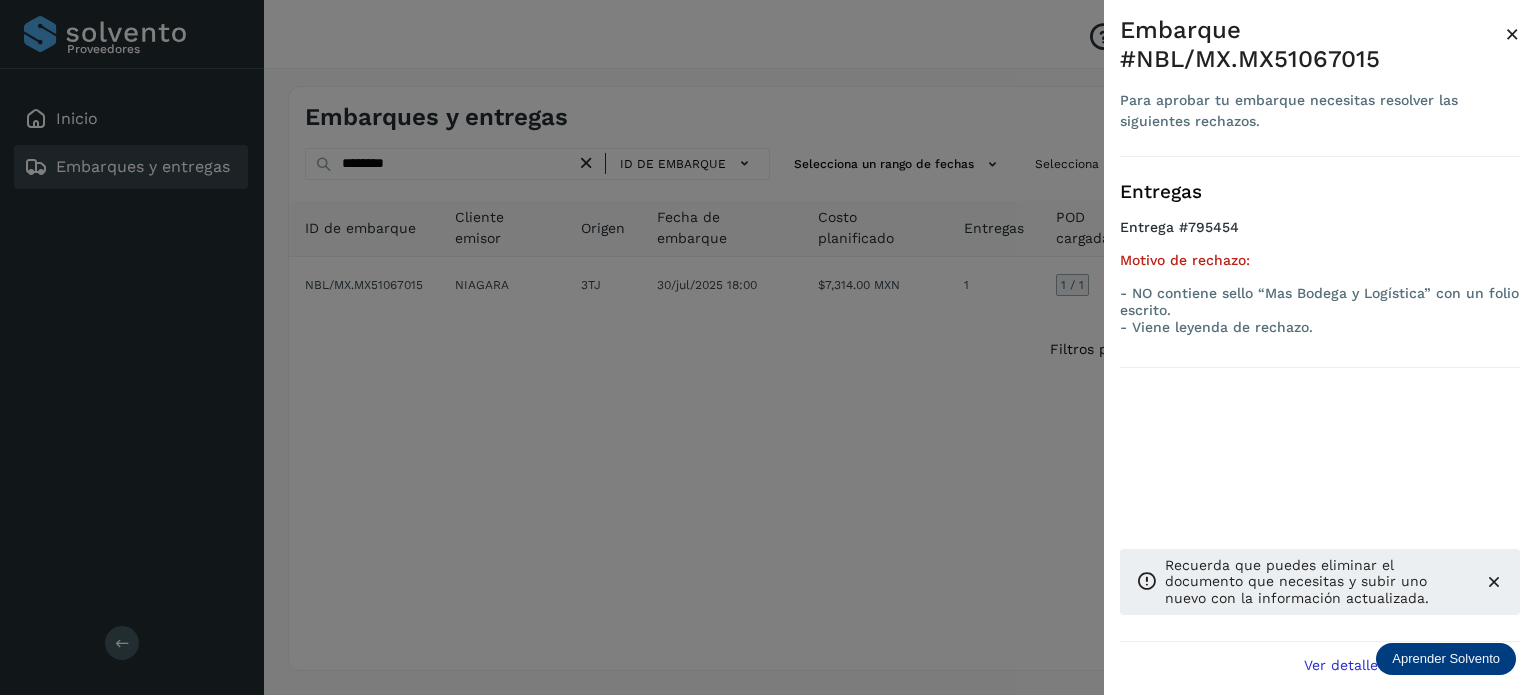 click at bounding box center (768, 347) 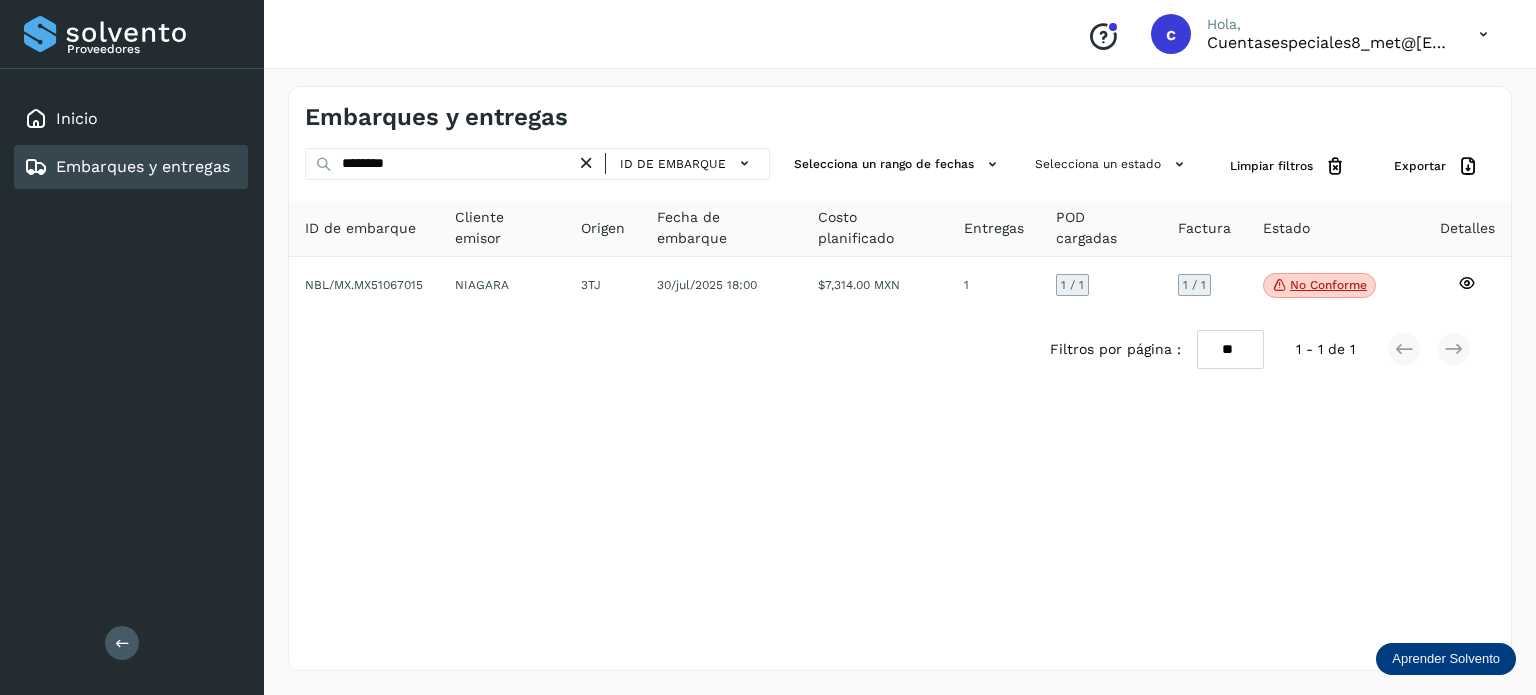 click on "Embarques y entregas" at bounding box center (143, 166) 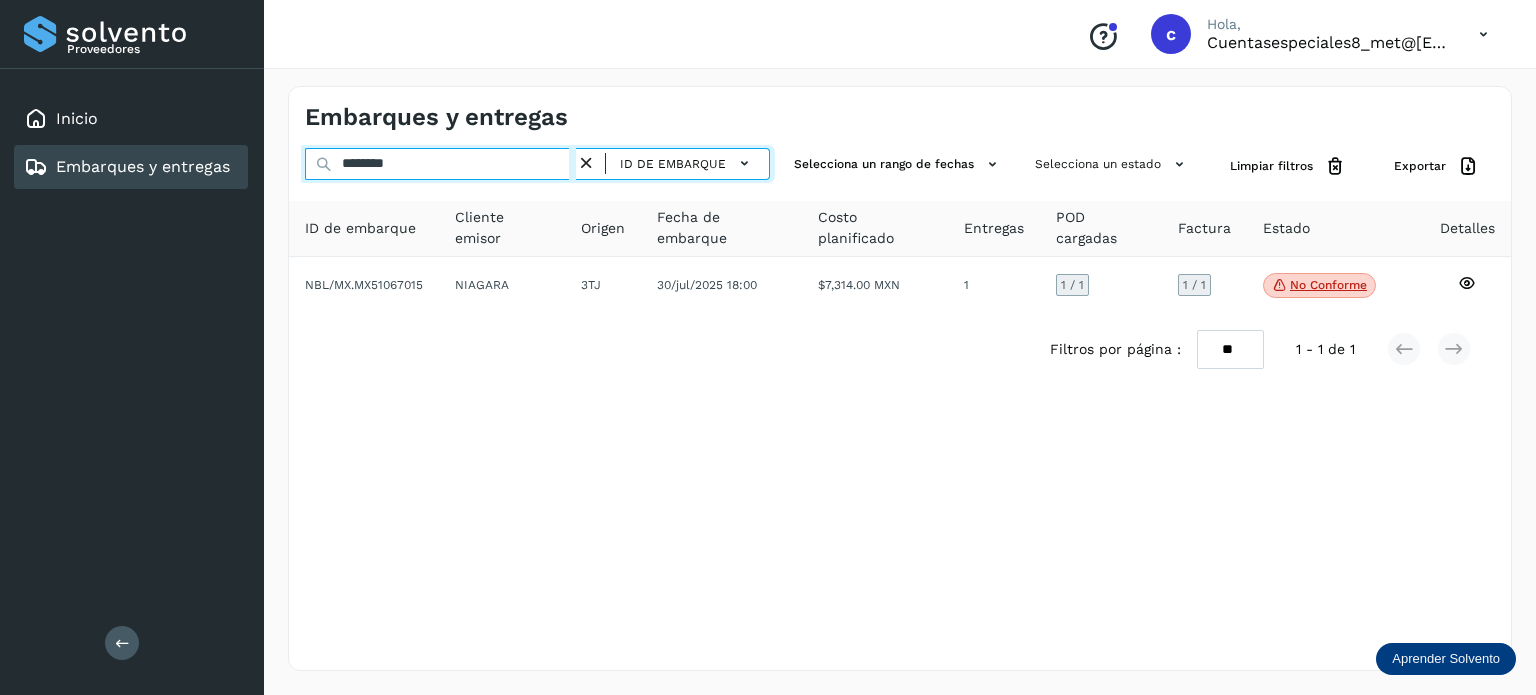 drag, startPoint x: 417, startPoint y: 161, endPoint x: 301, endPoint y: 161, distance: 116 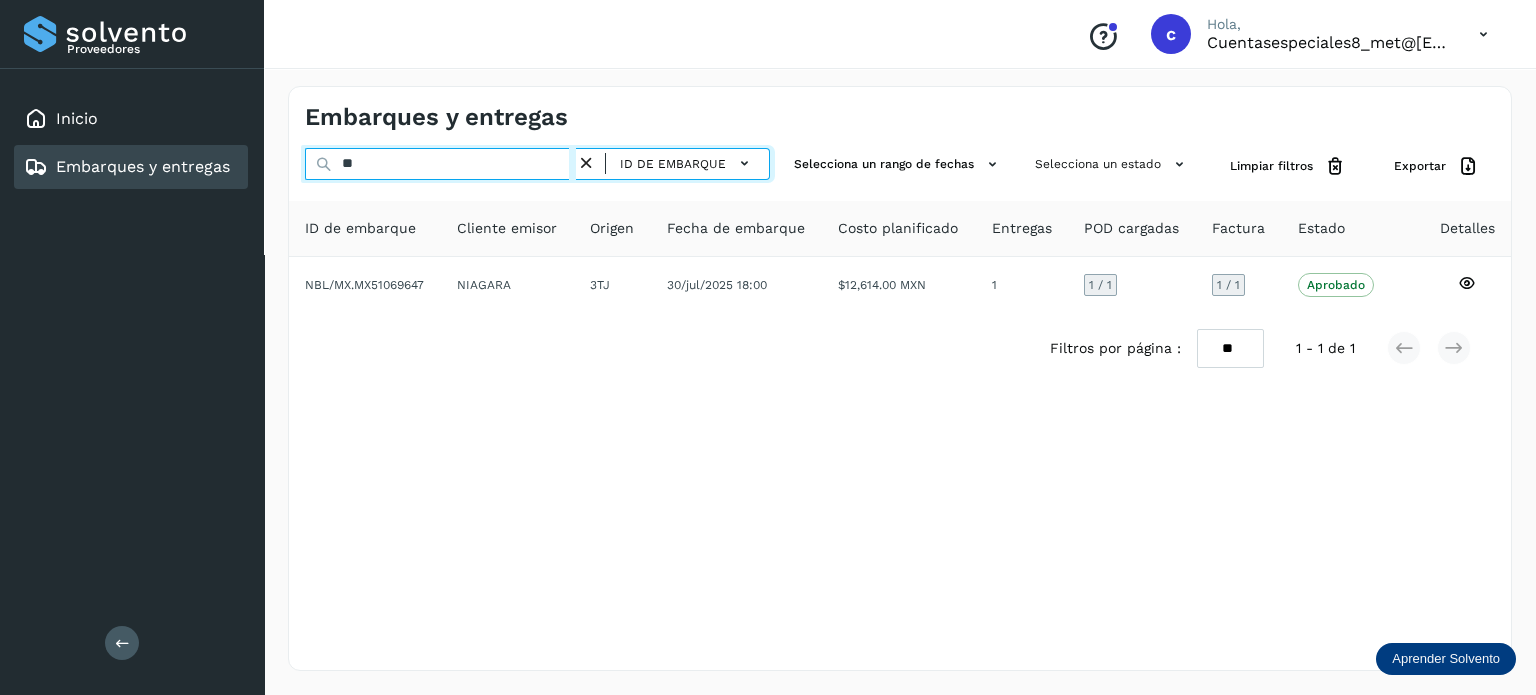 type on "*" 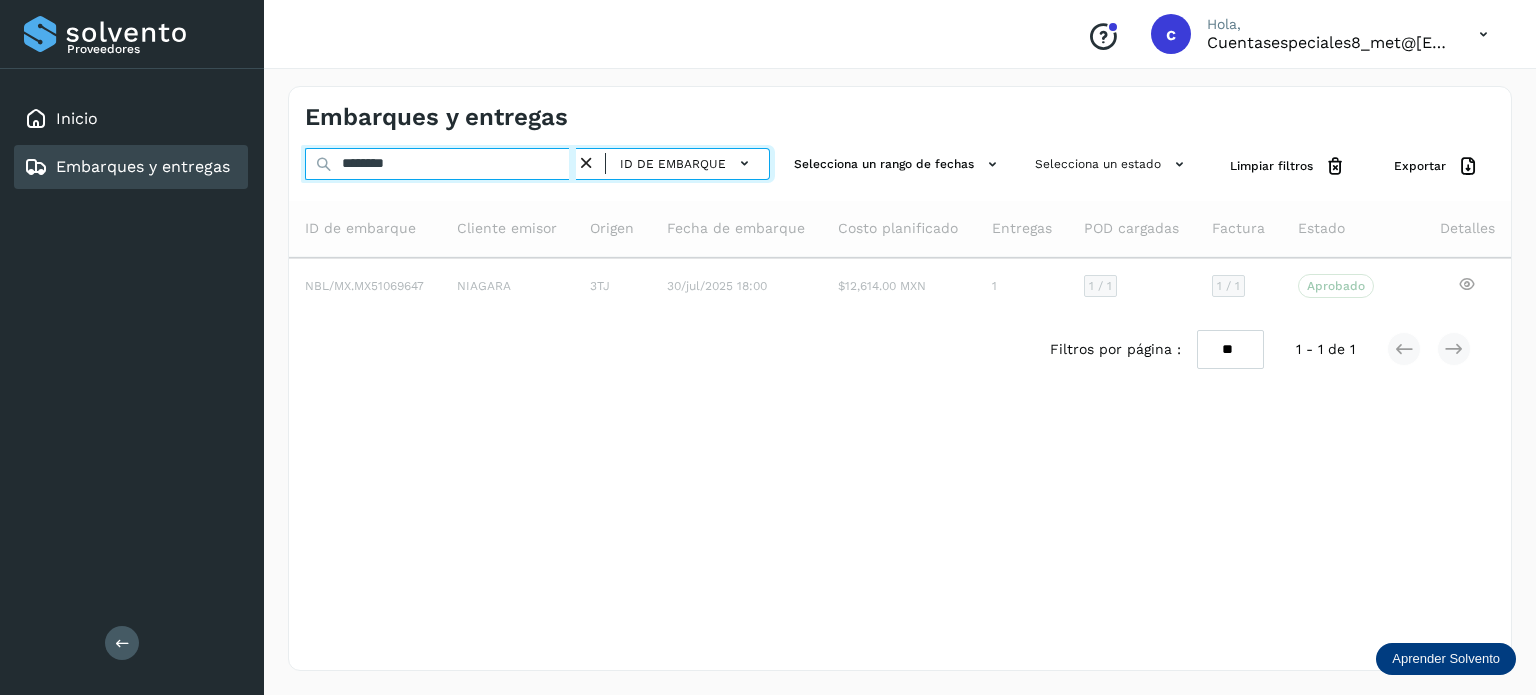 type on "********" 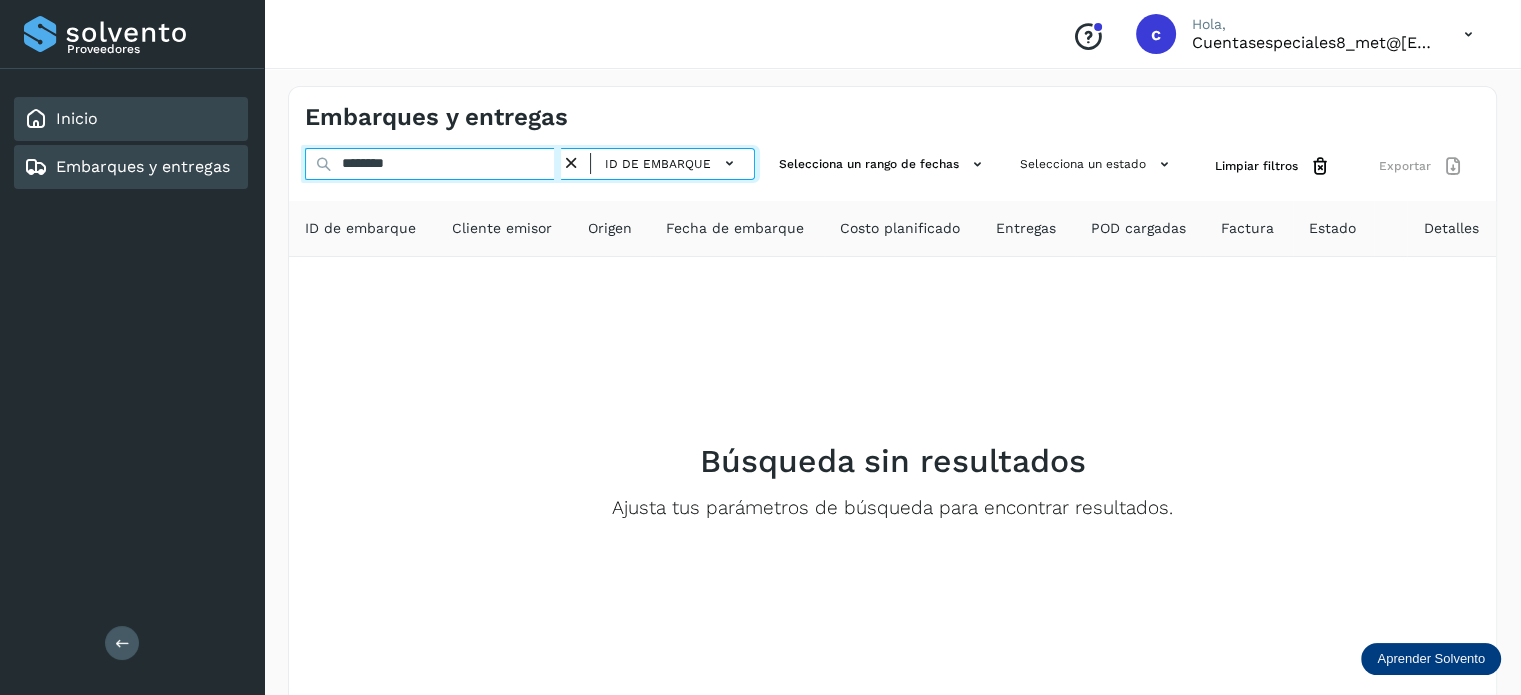 click on "Proveedores Inicio Embarques y entregas Salir
Conoce nuestros beneficios
c Hola, cuentasespeciales8_met@castores.com.mx Embarques y entregas ******** ID de embarque Selecciona un rango de fechas  Selecciona un estado Limpiar filtros Exportar ID de embarque Cliente emisor Origen Fecha de embarque Costo planificado Entregas POD cargadas Factura Estado Detalles Búsqueda sin resultados Ajusta tus parámetros de búsqueda para encontrar resultados. Filtros por página : ** ** ** 1 - 0 de 0" 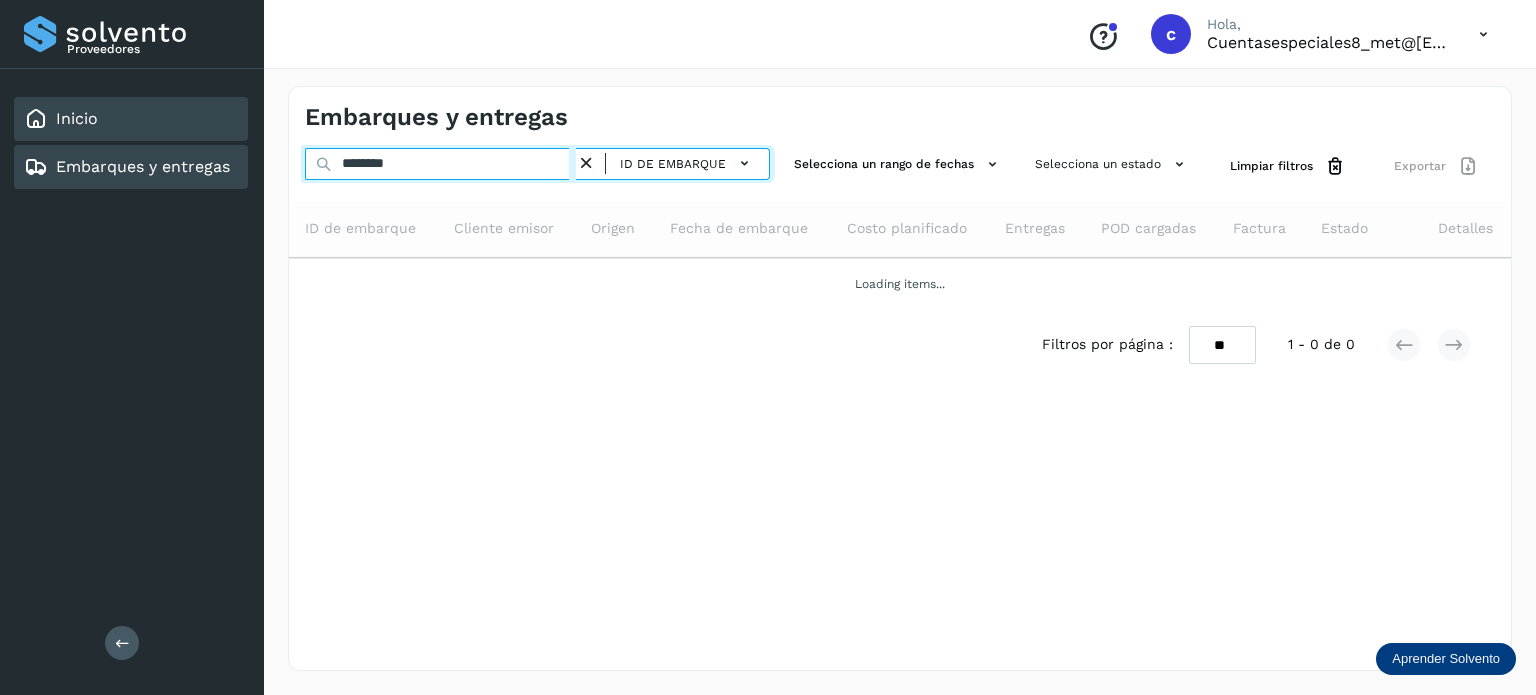 type on "********" 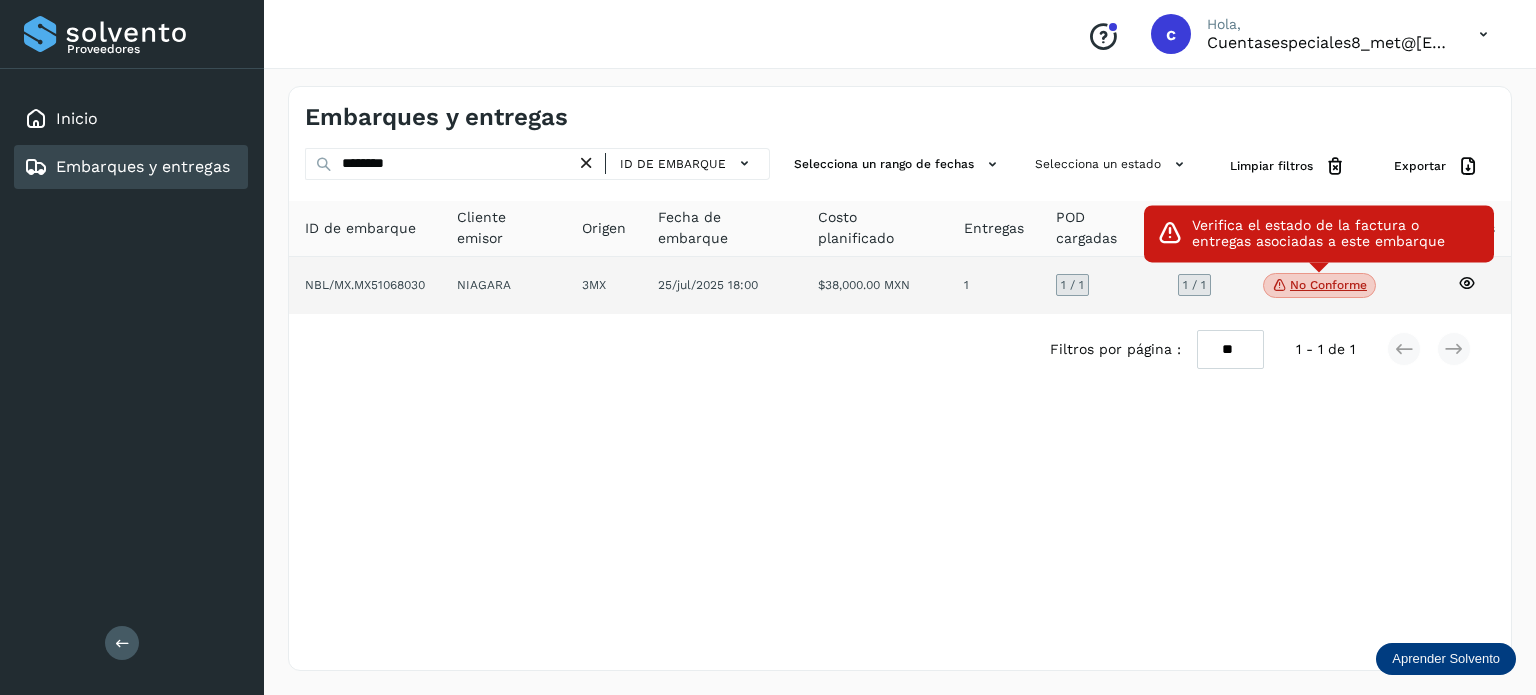 click on "No conforme" 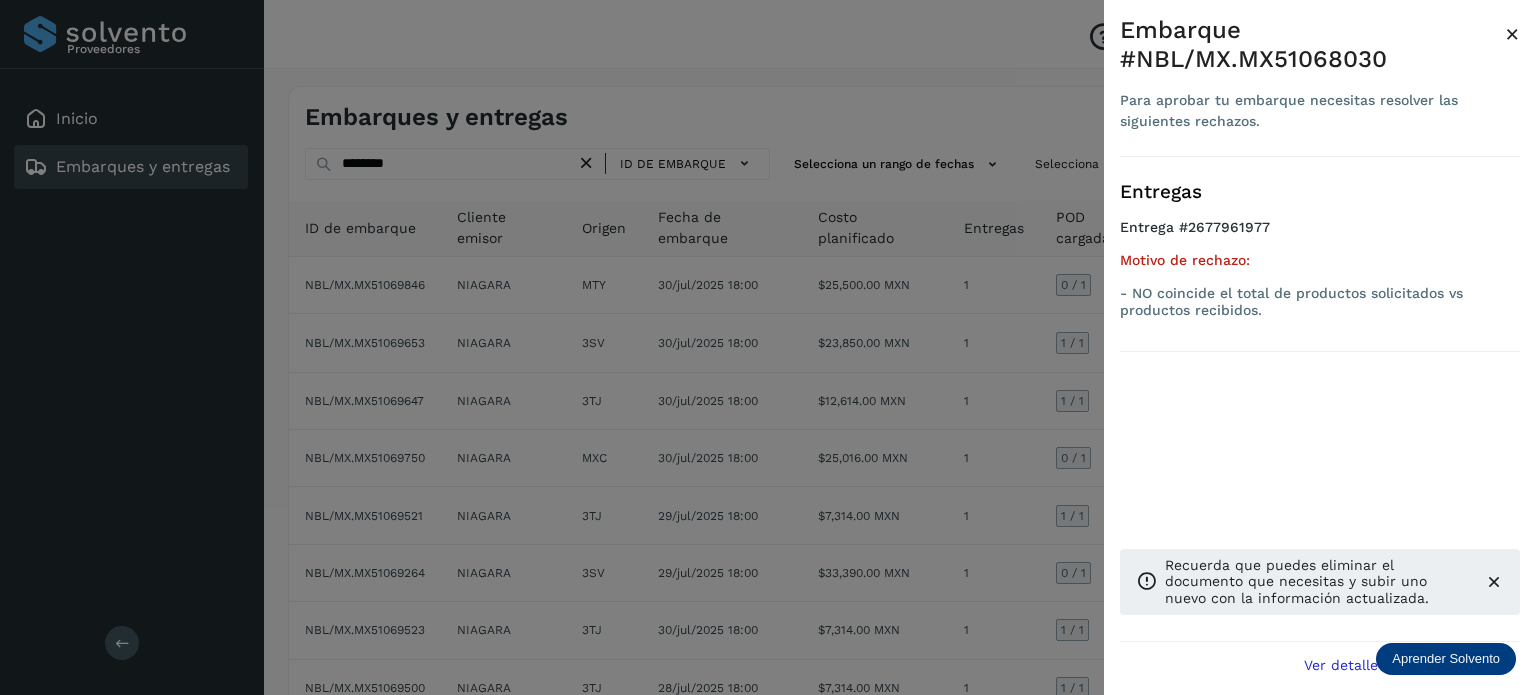 click at bounding box center [768, 347] 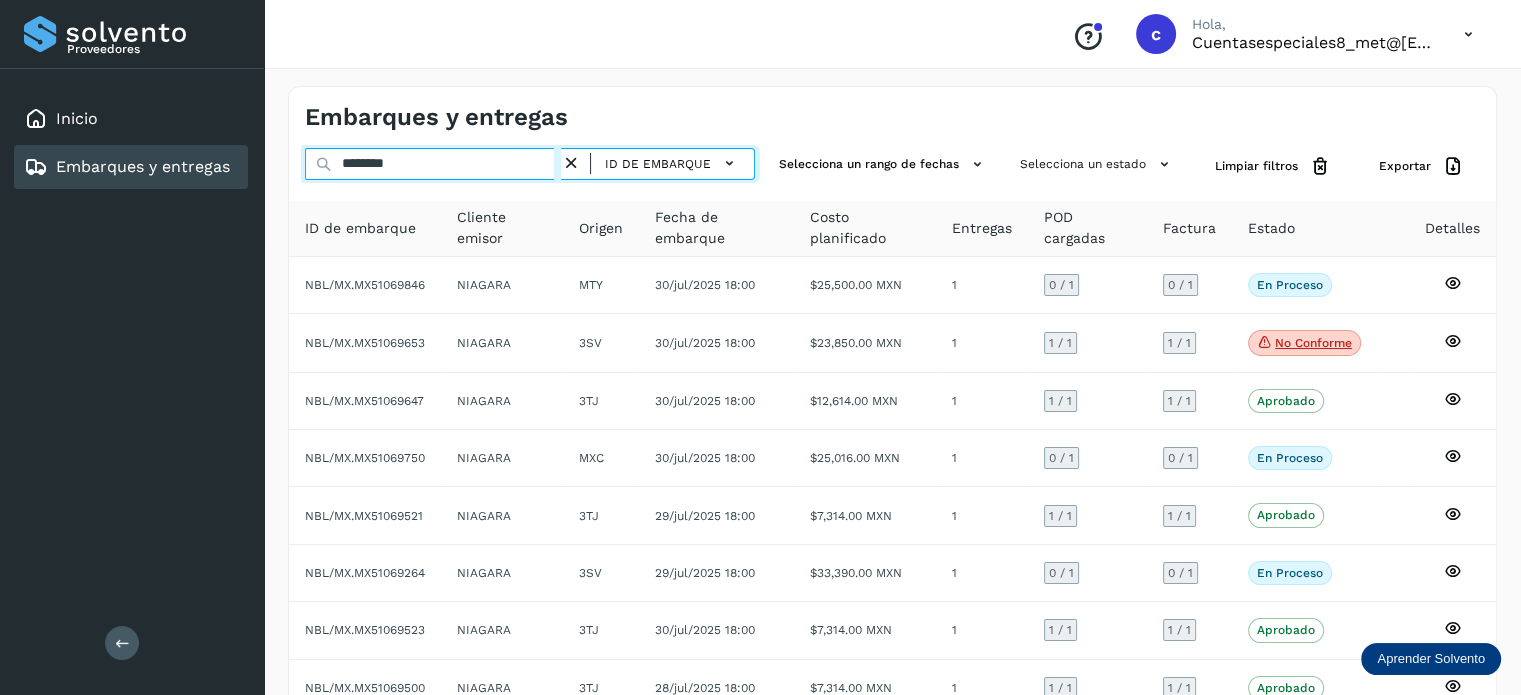 drag, startPoint x: 385, startPoint y: 161, endPoint x: 305, endPoint y: 155, distance: 80.224686 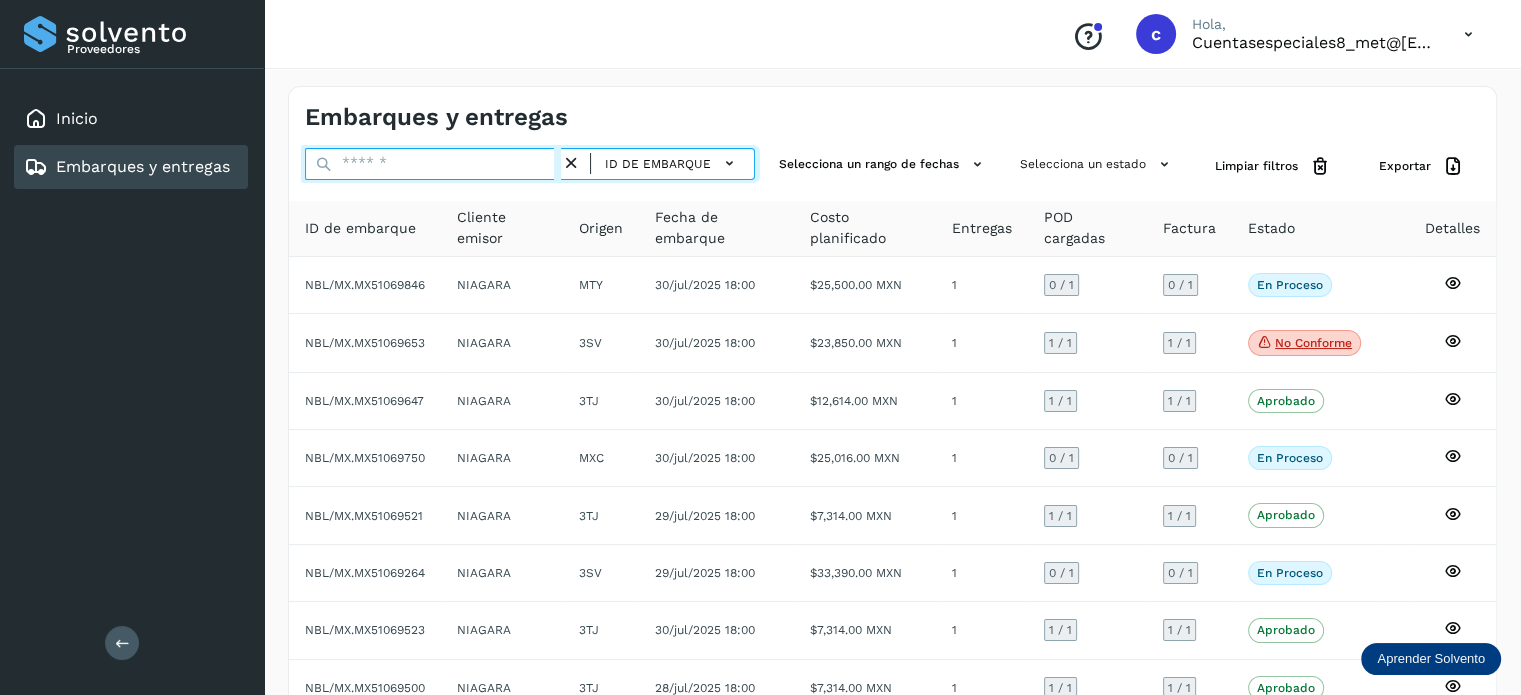 paste on "********" 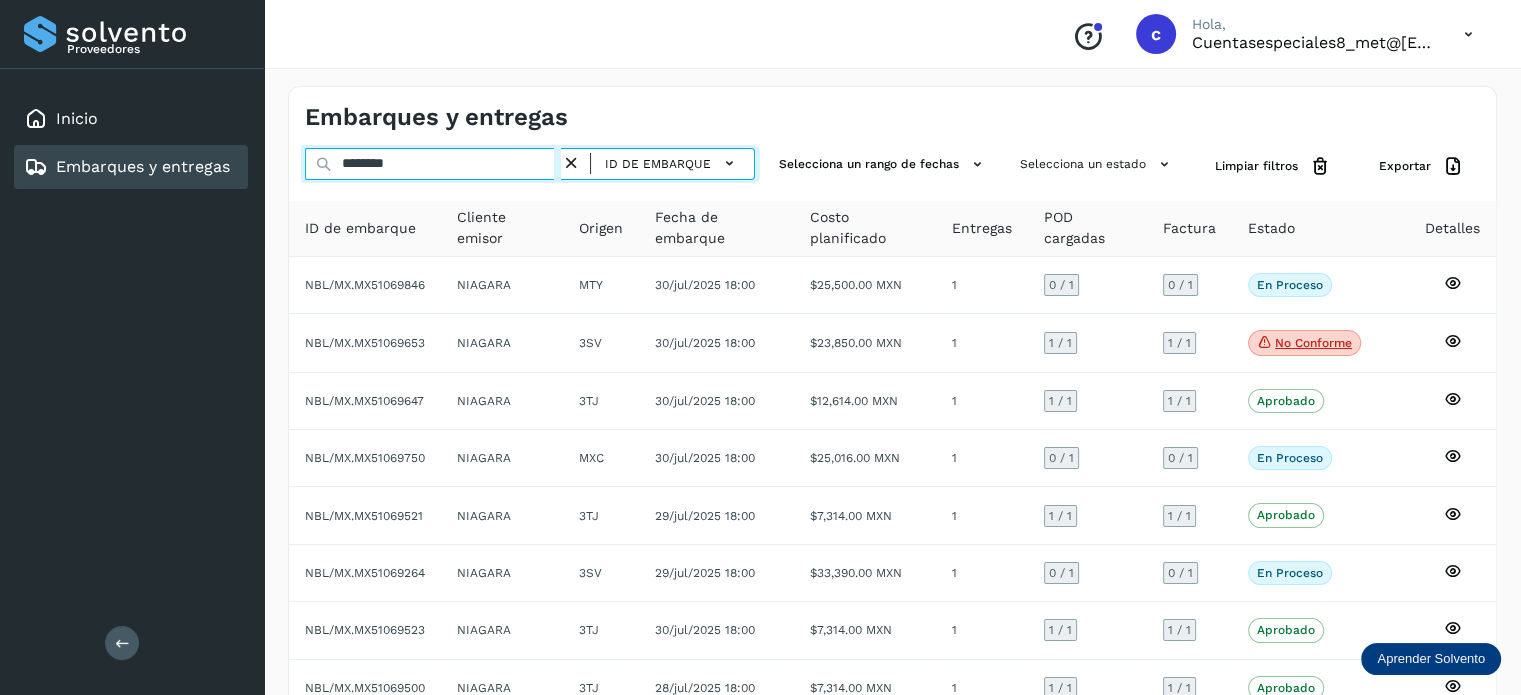 type on "********" 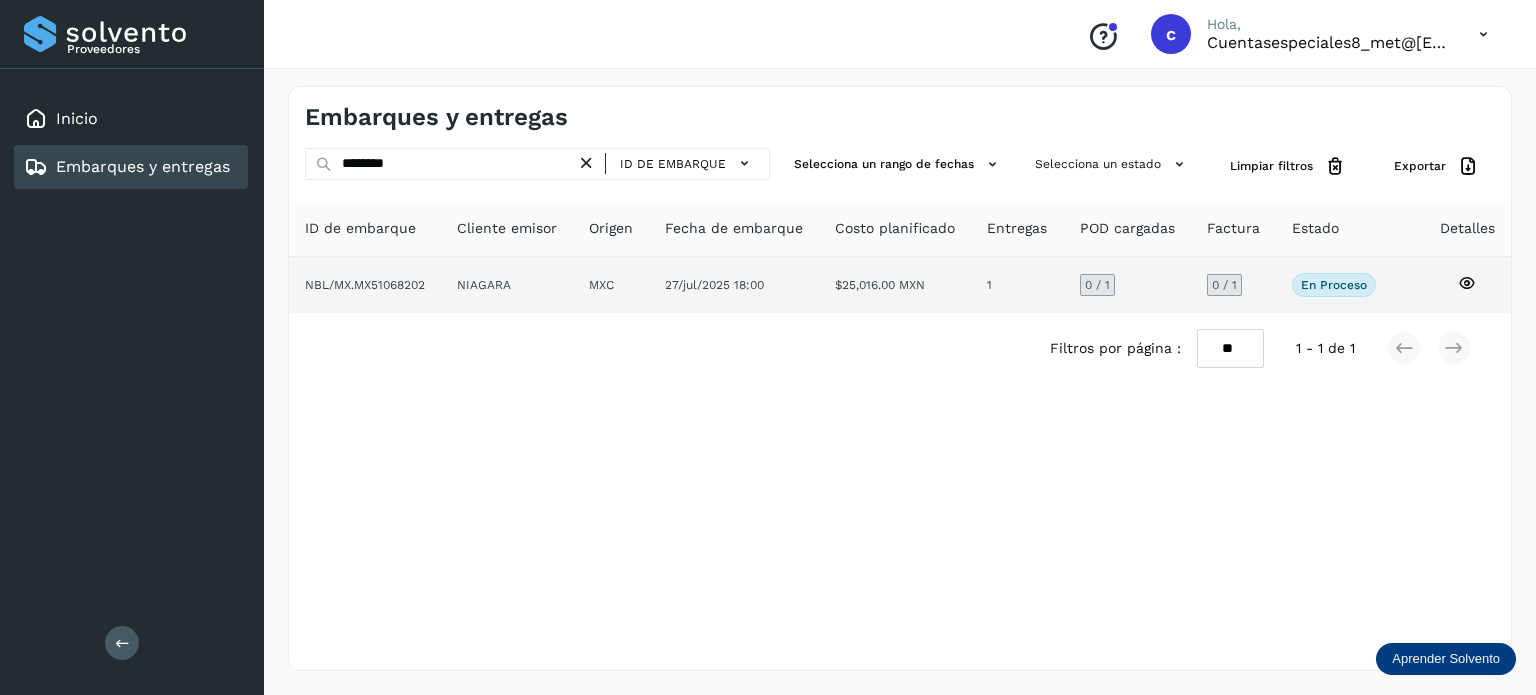 click 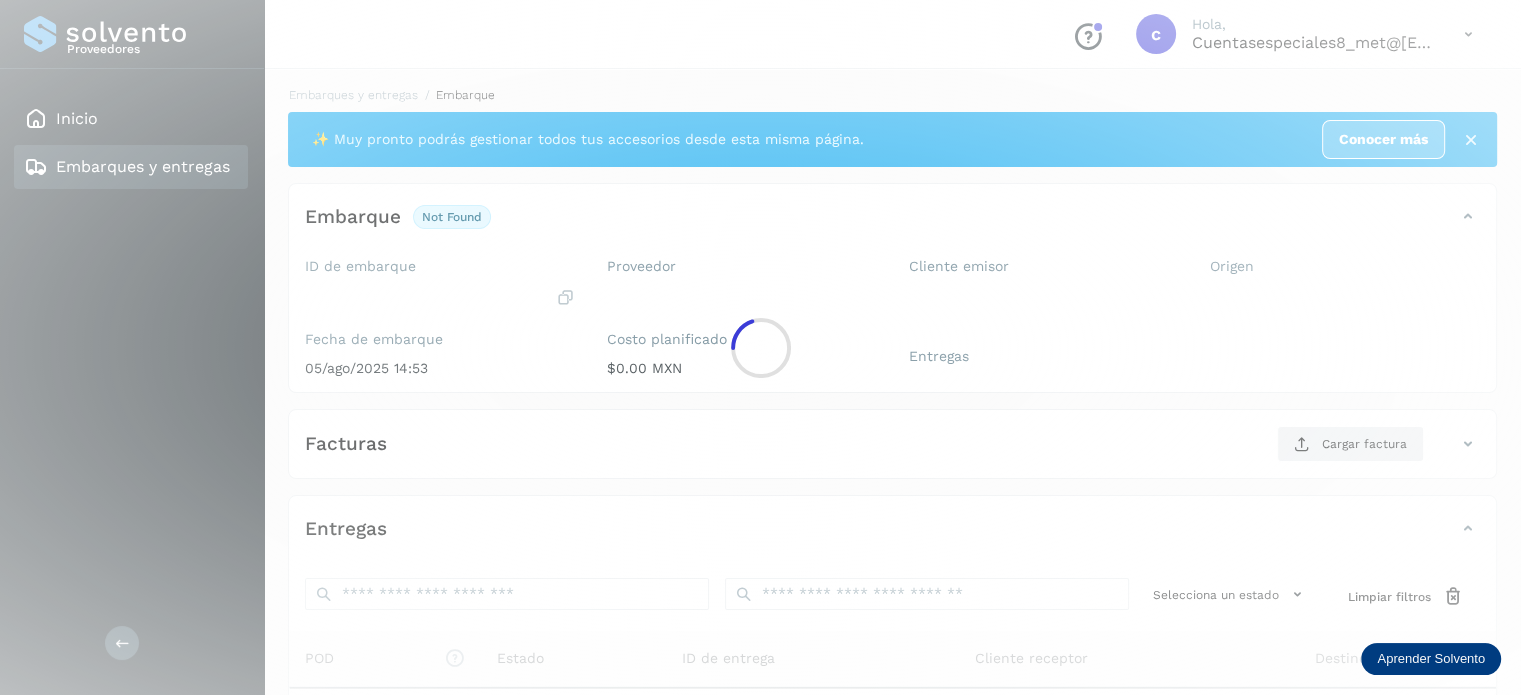 click 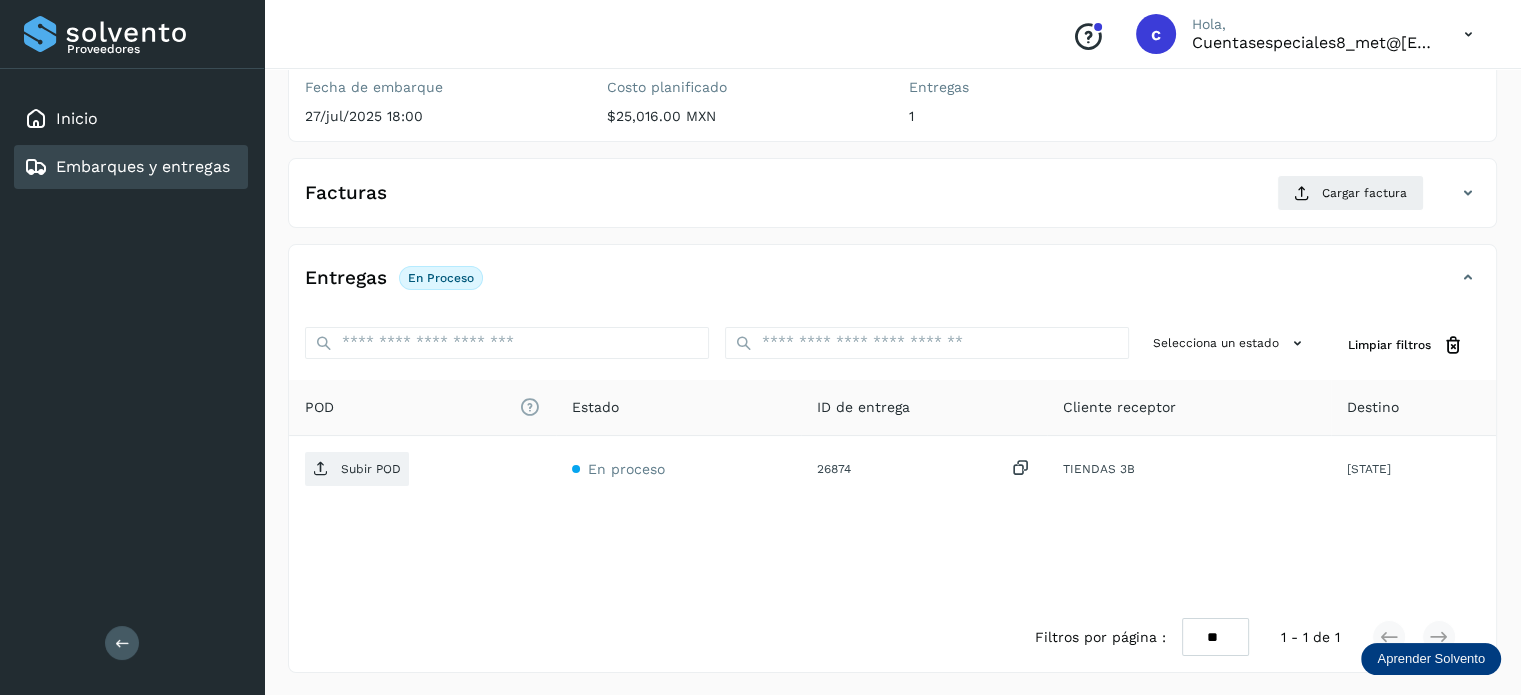 scroll, scrollTop: 0, scrollLeft: 0, axis: both 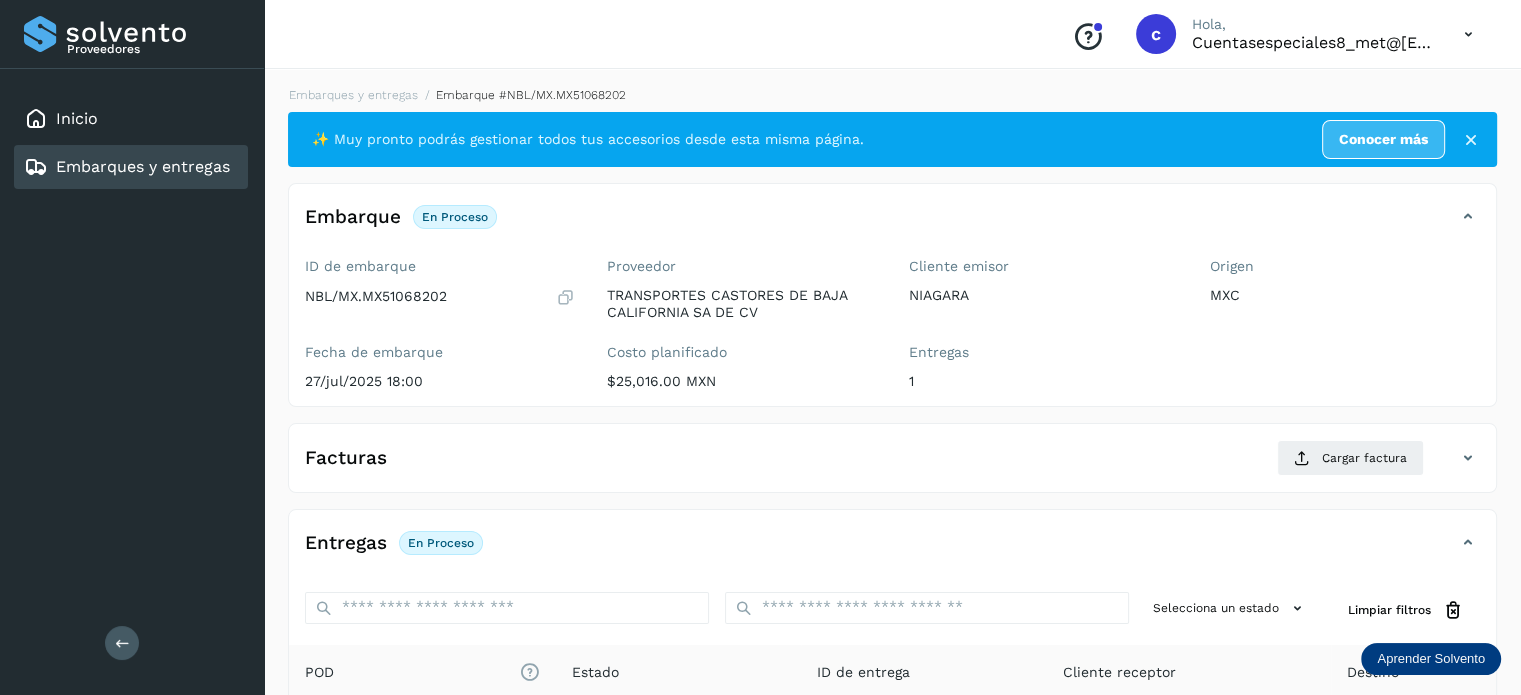 click on "Embarques y entregas" at bounding box center (143, 166) 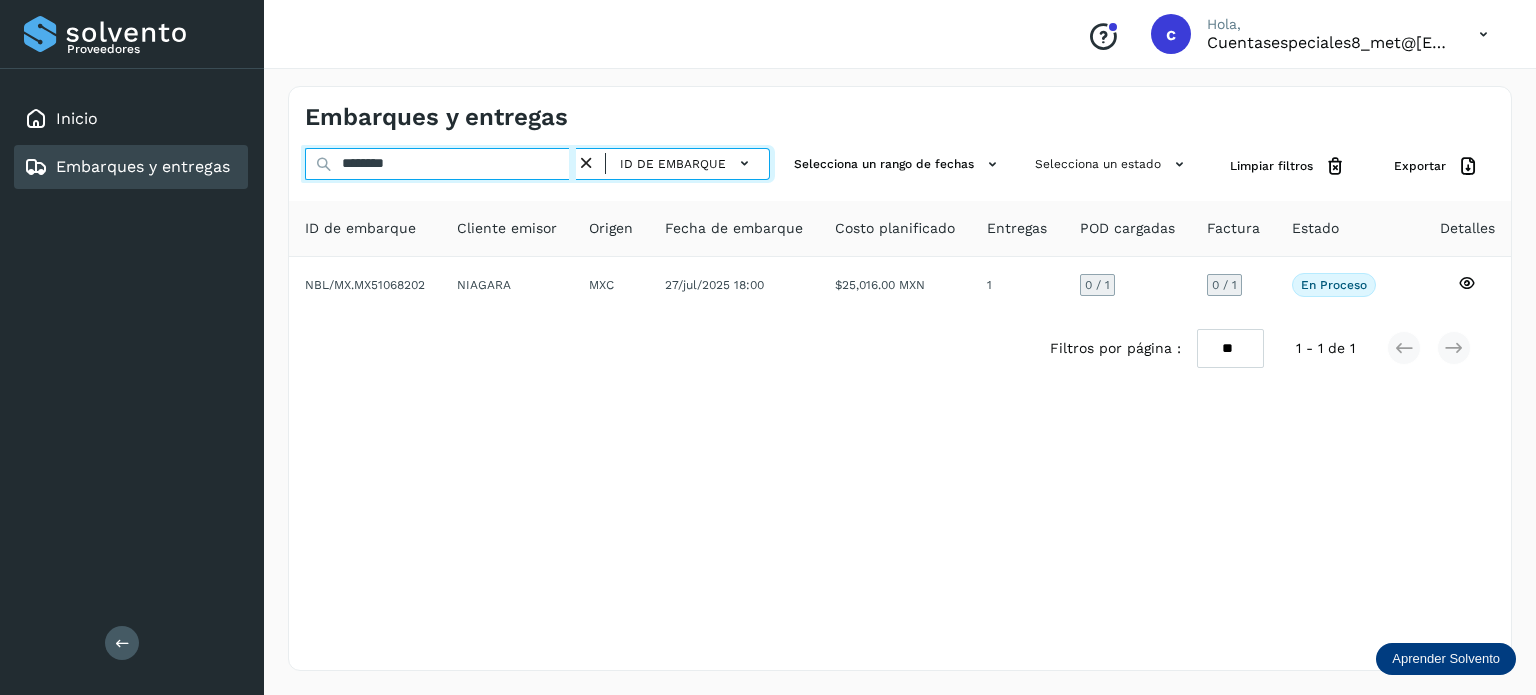 drag, startPoint x: 308, startPoint y: 170, endPoint x: 294, endPoint y: 160, distance: 17.20465 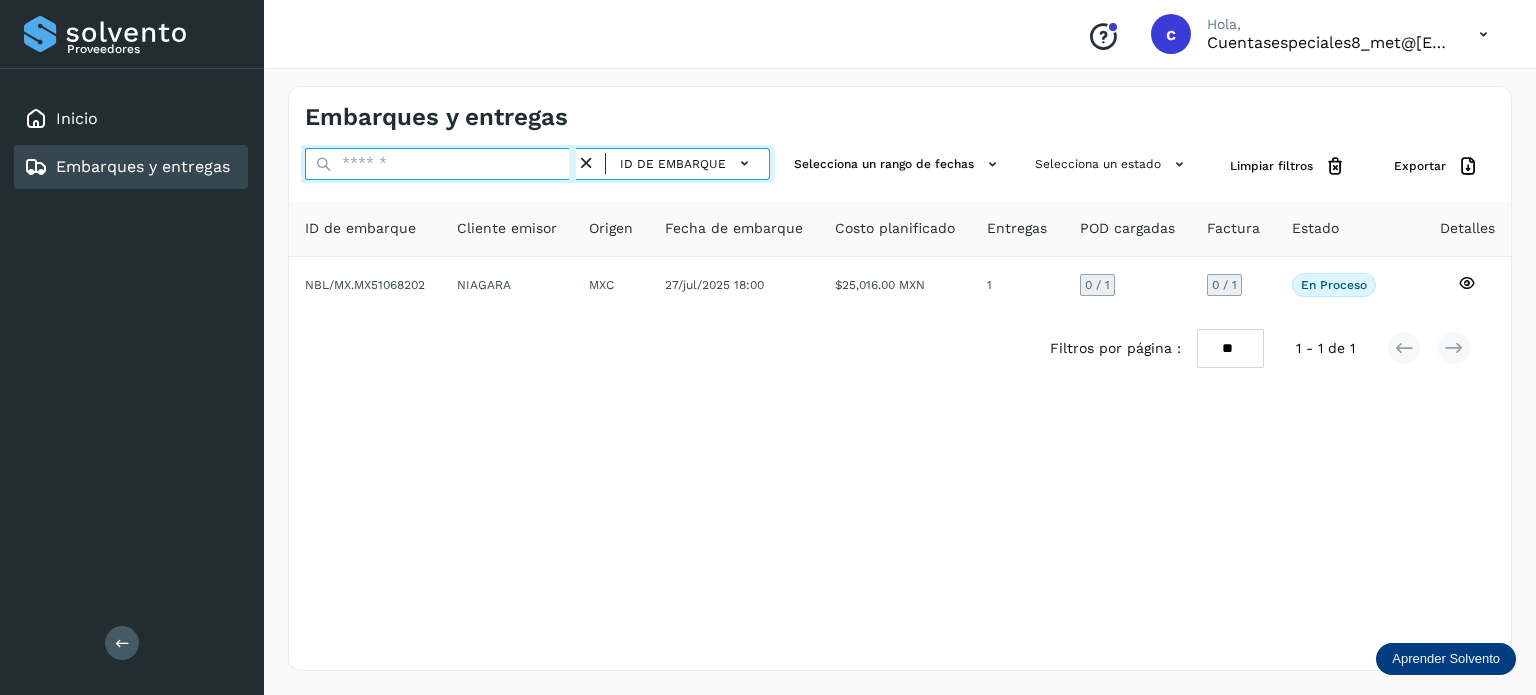 paste on "********" 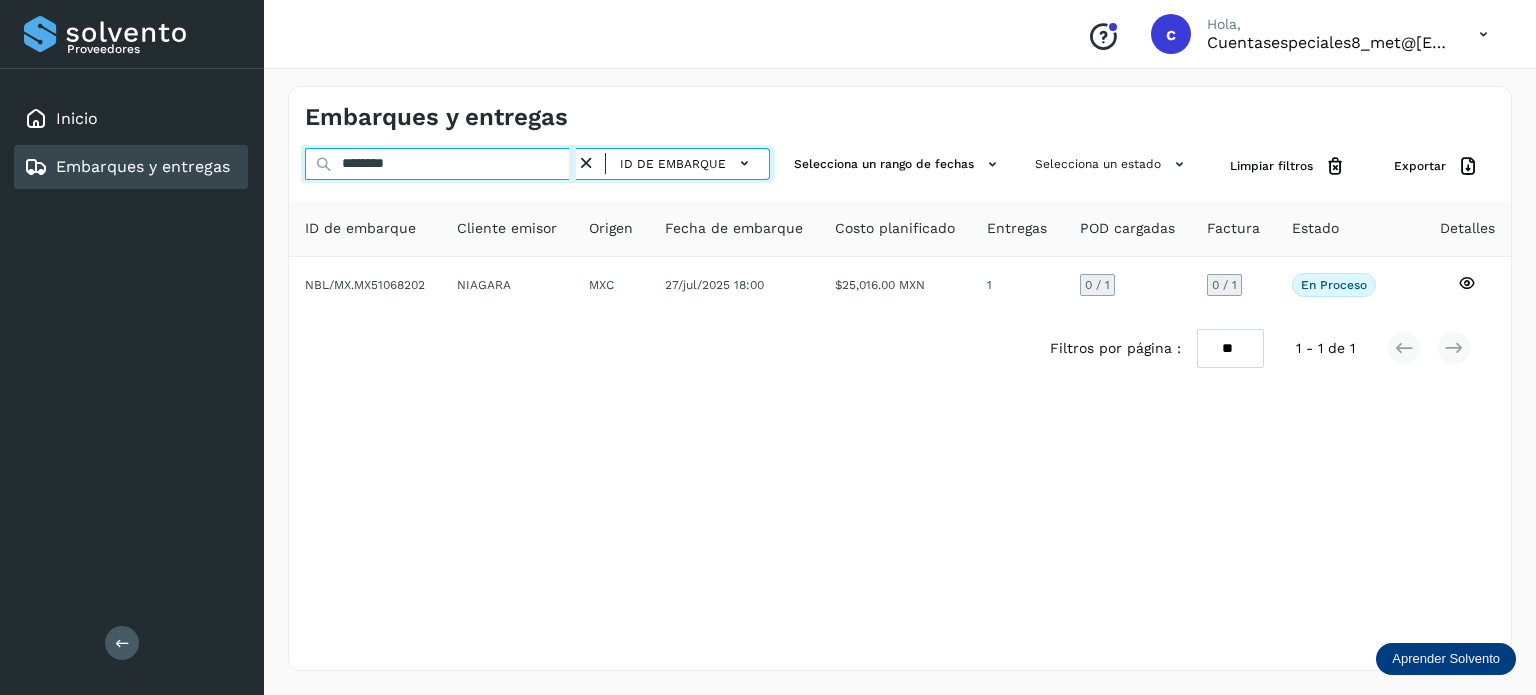 type on "********" 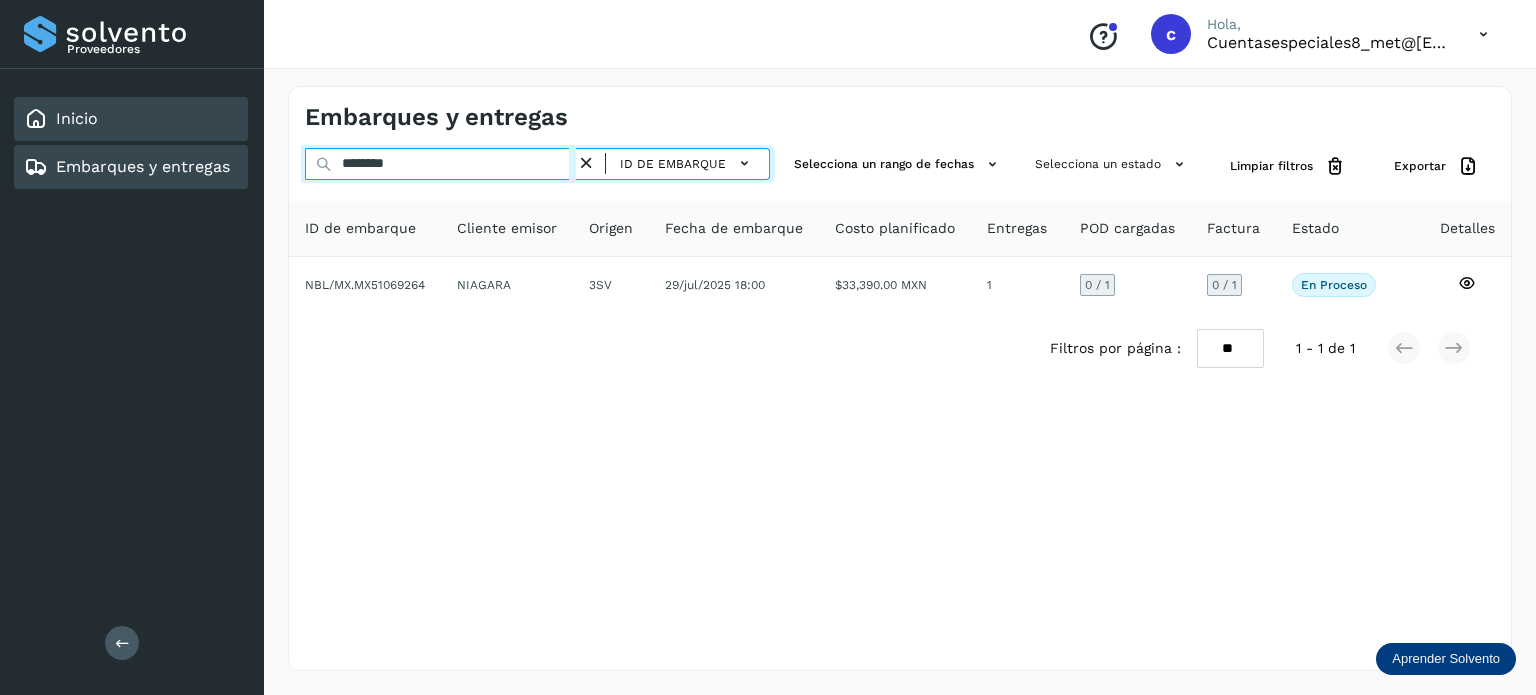 drag, startPoint x: 424, startPoint y: 159, endPoint x: 180, endPoint y: 115, distance: 247.93547 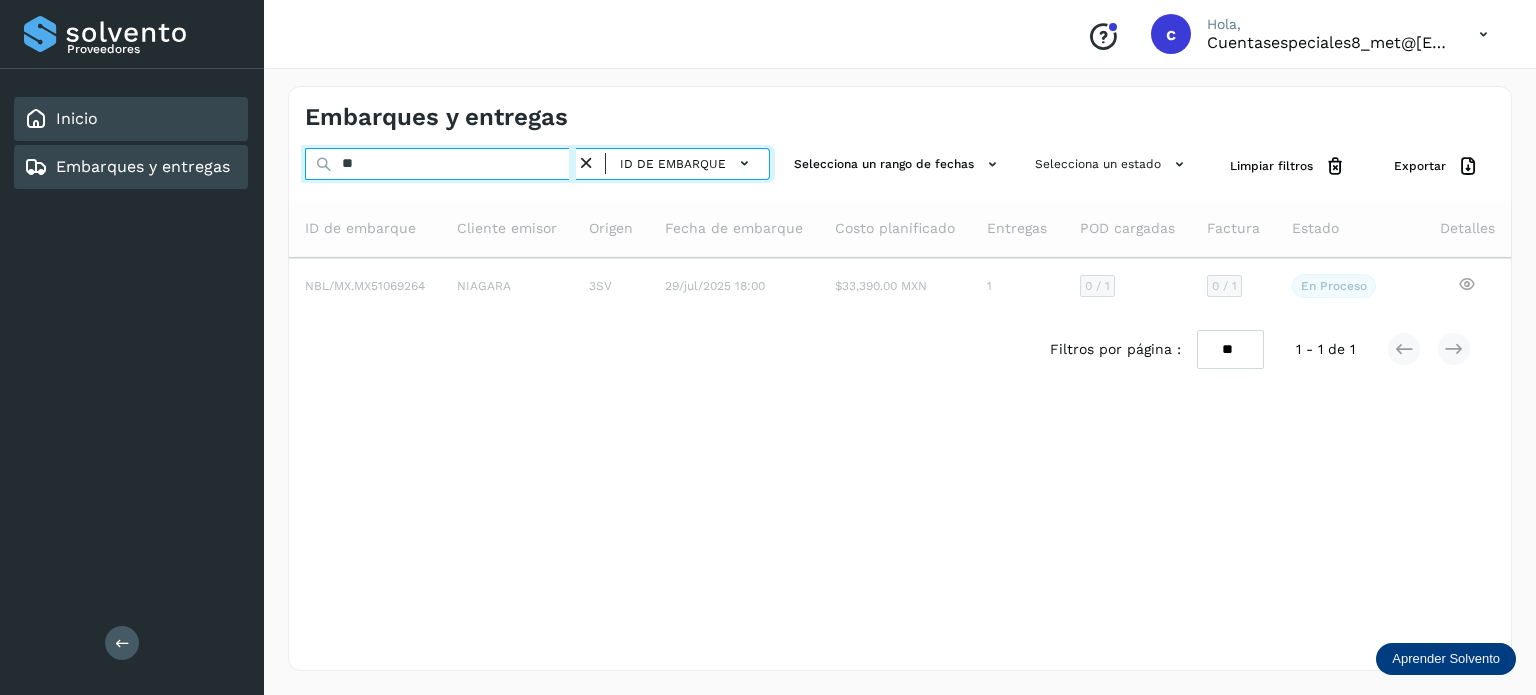 type on "*" 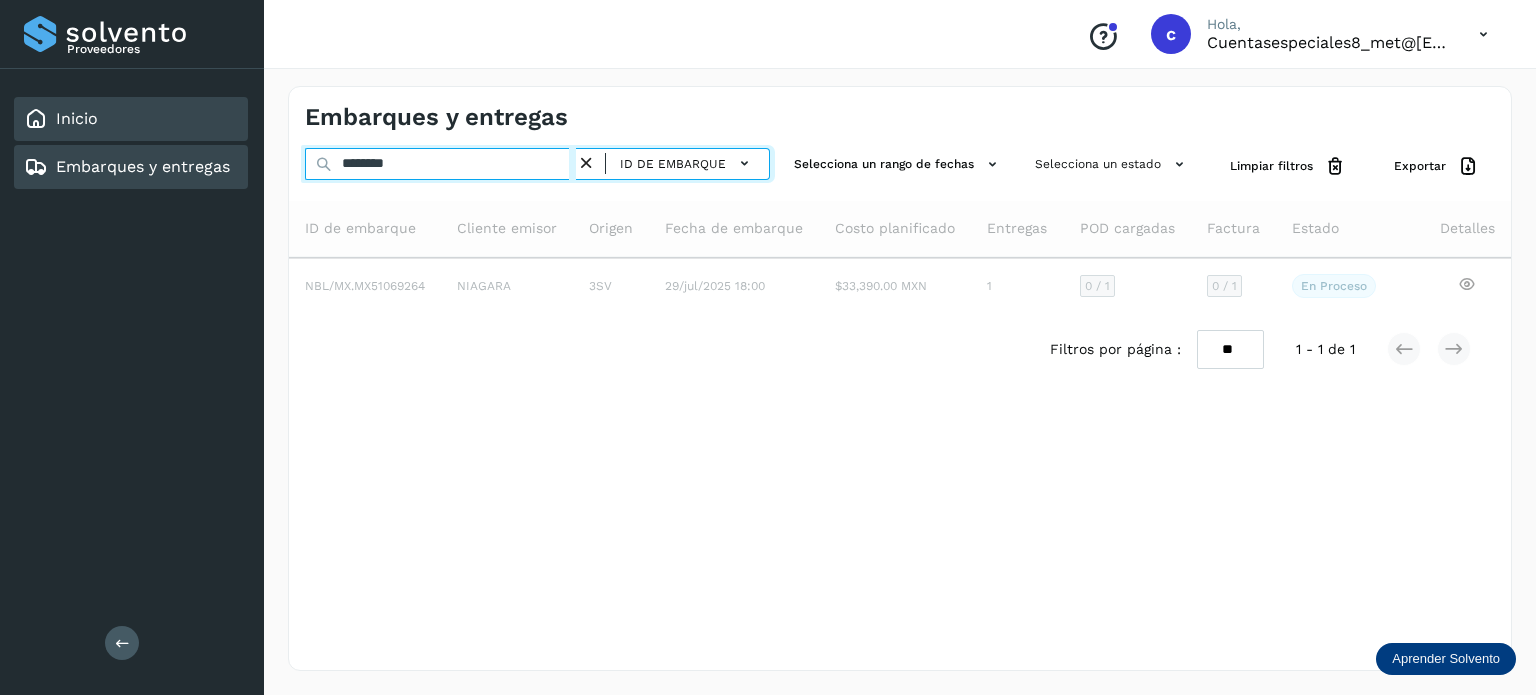 type on "********" 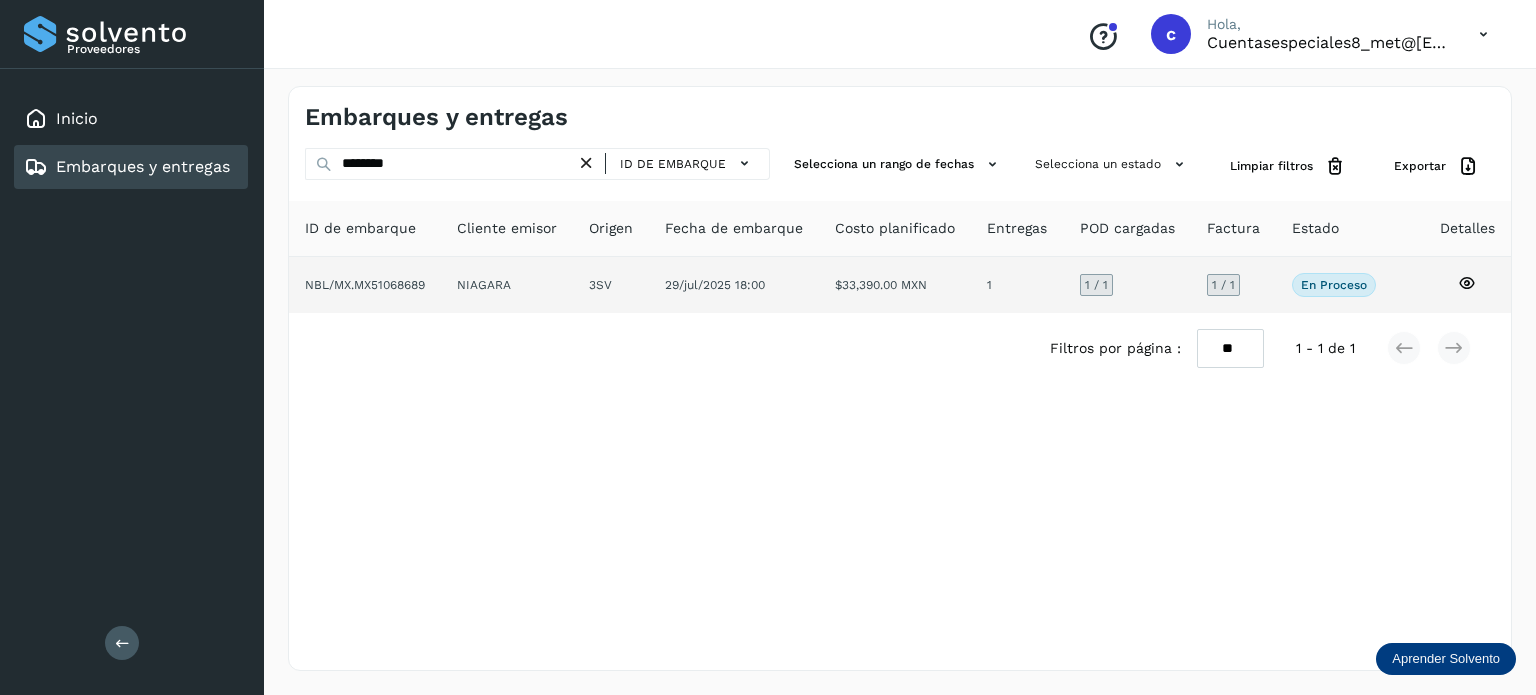 click 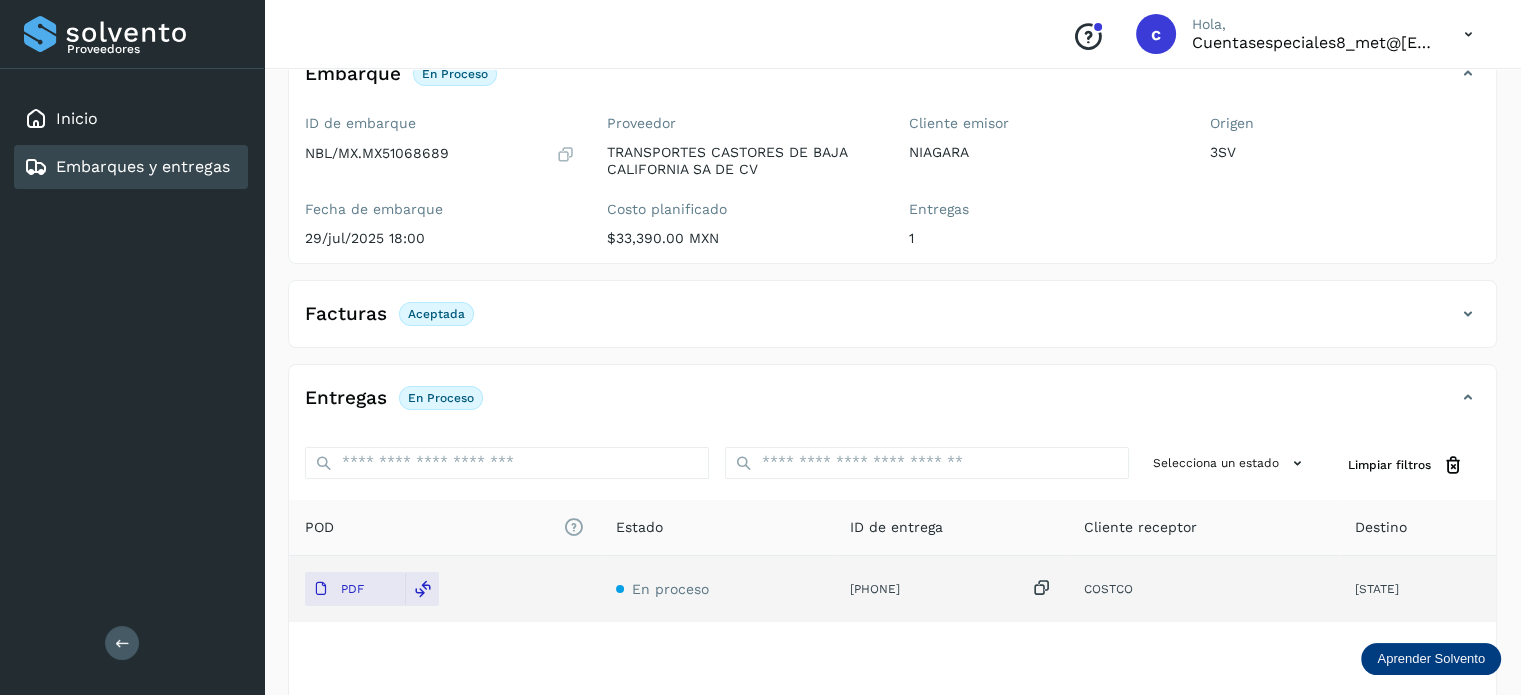 scroll, scrollTop: 264, scrollLeft: 0, axis: vertical 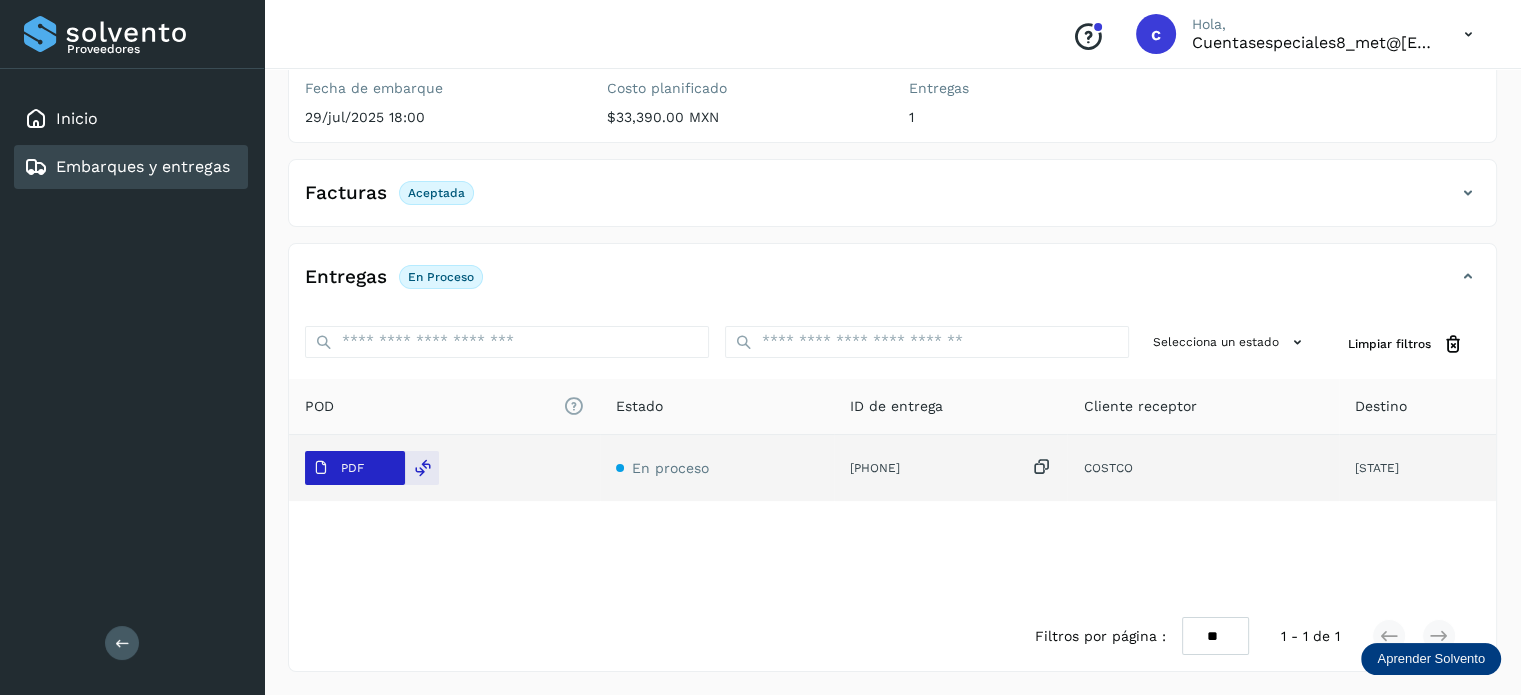 click on "PDF" at bounding box center (355, 468) 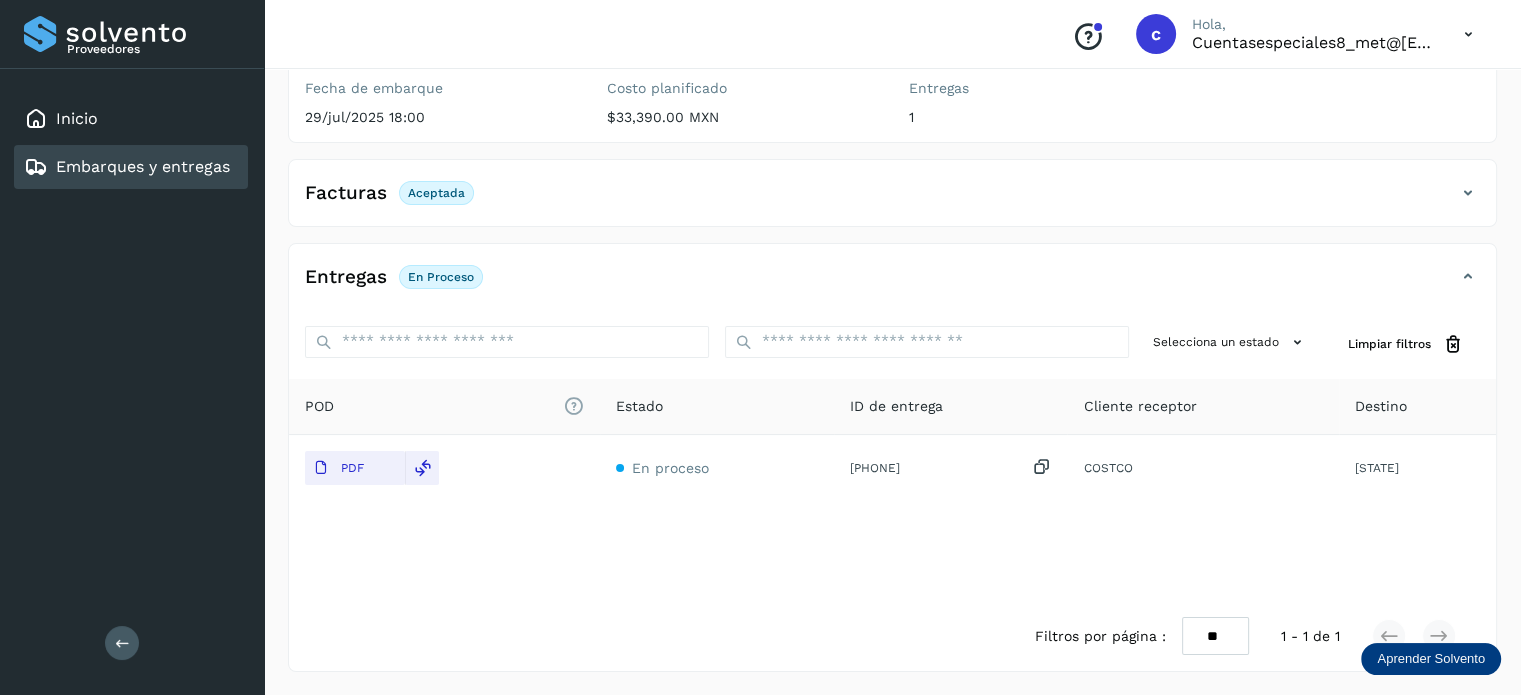 type 